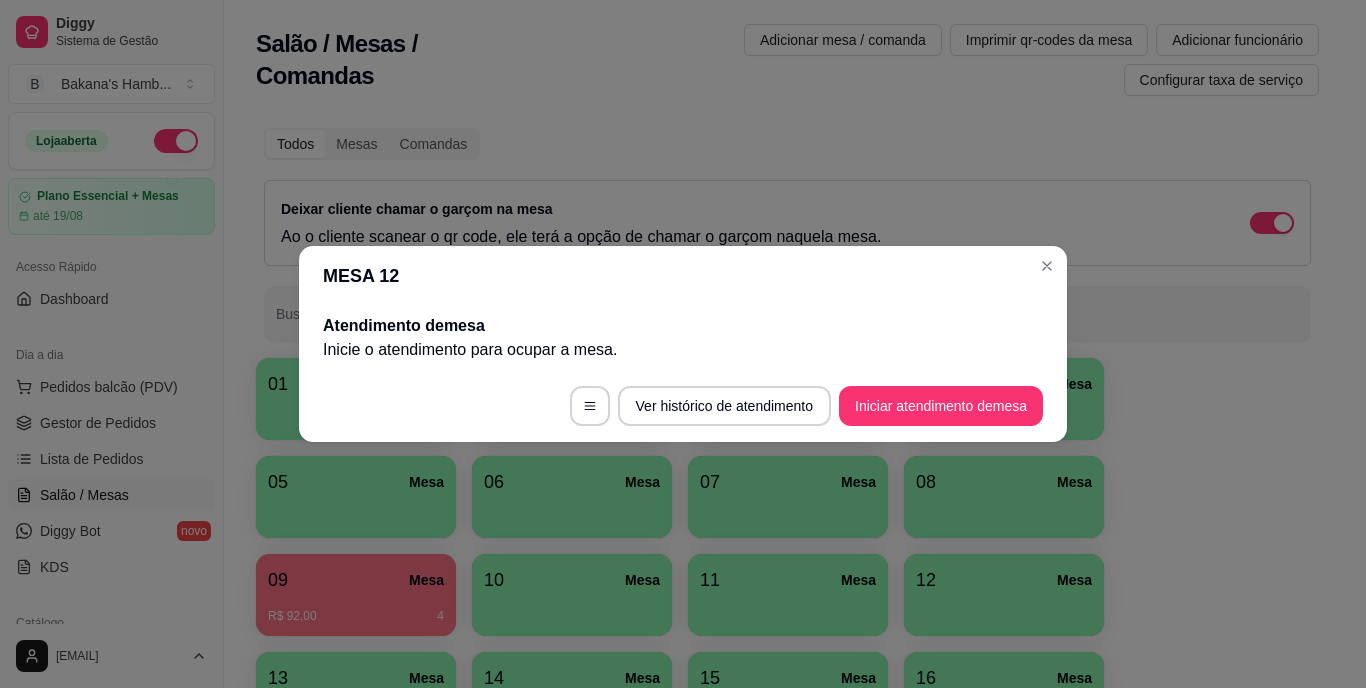 scroll, scrollTop: 87, scrollLeft: 0, axis: vertical 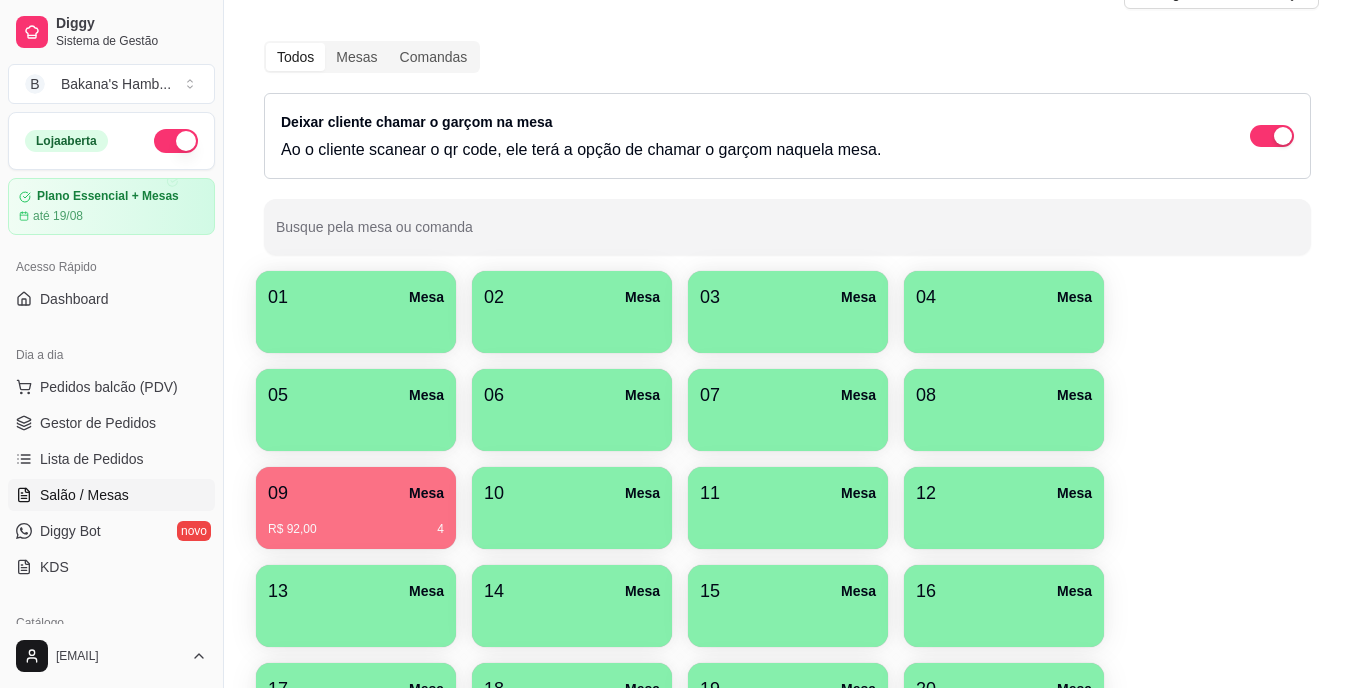 click on "R$ 92,00 4" at bounding box center [356, 522] 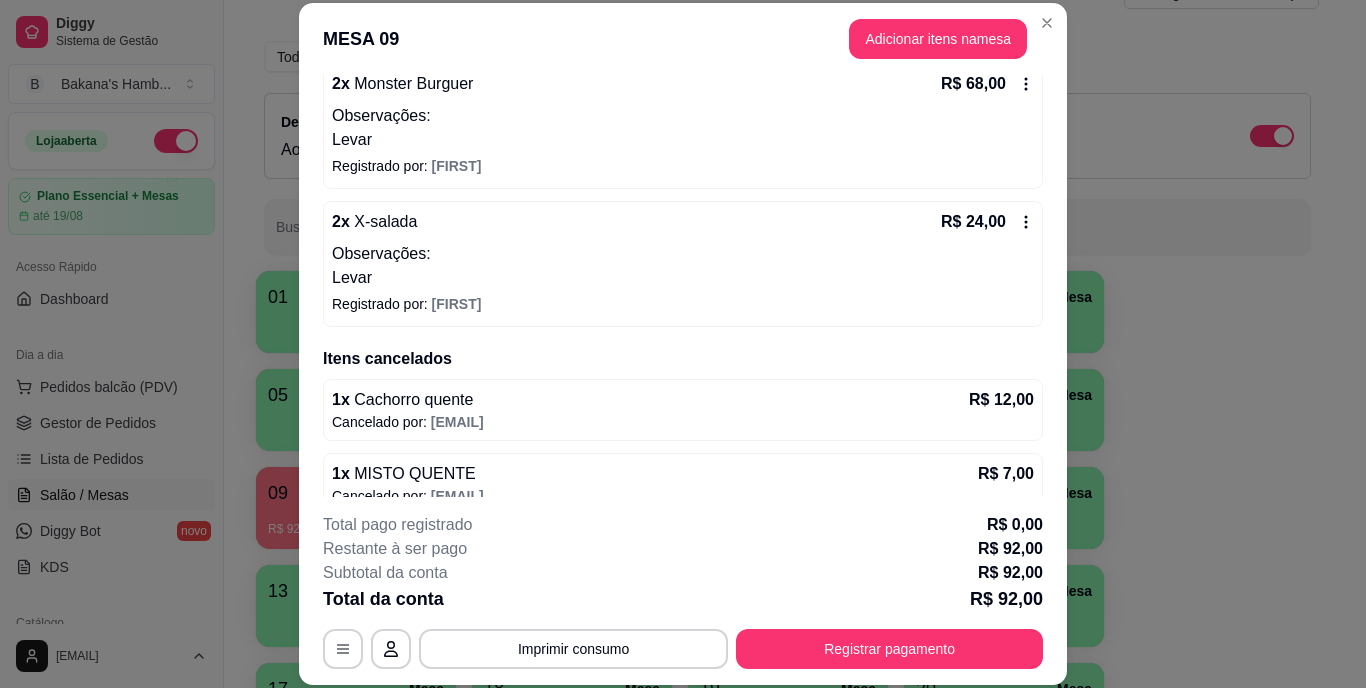 scroll, scrollTop: 228, scrollLeft: 0, axis: vertical 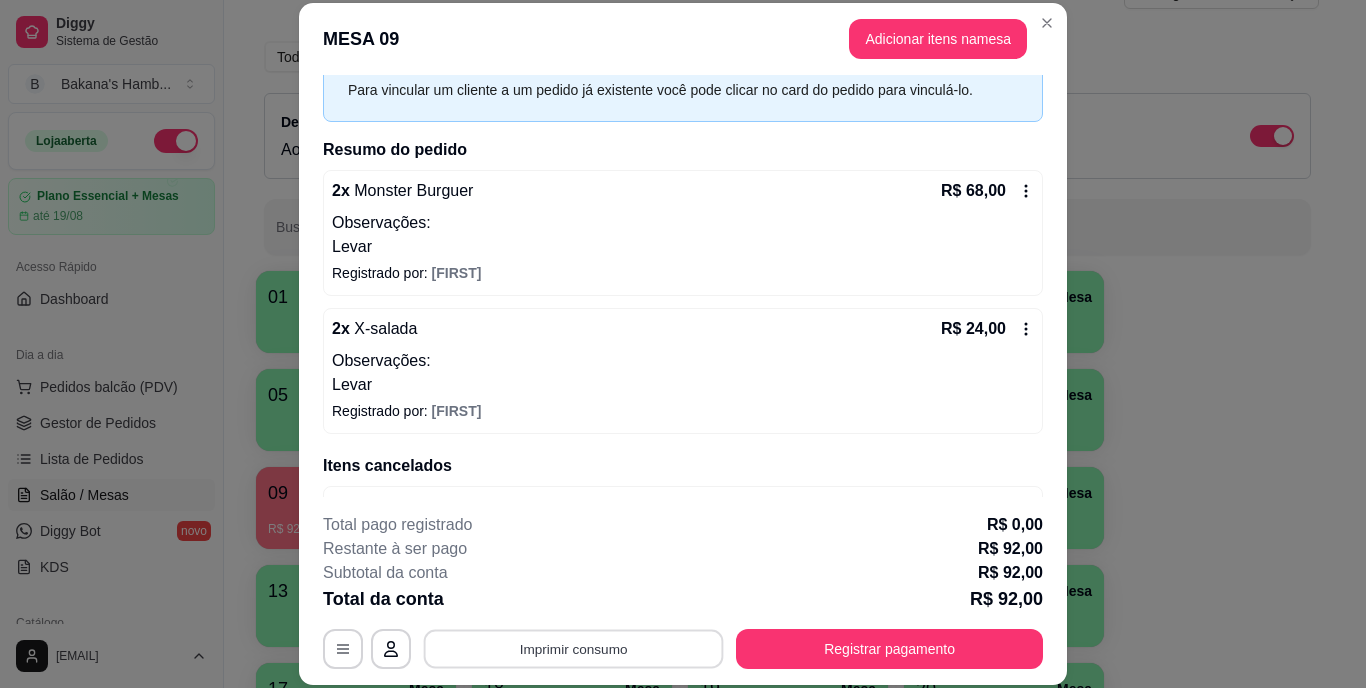 click on "Imprimir consumo" at bounding box center (574, 648) 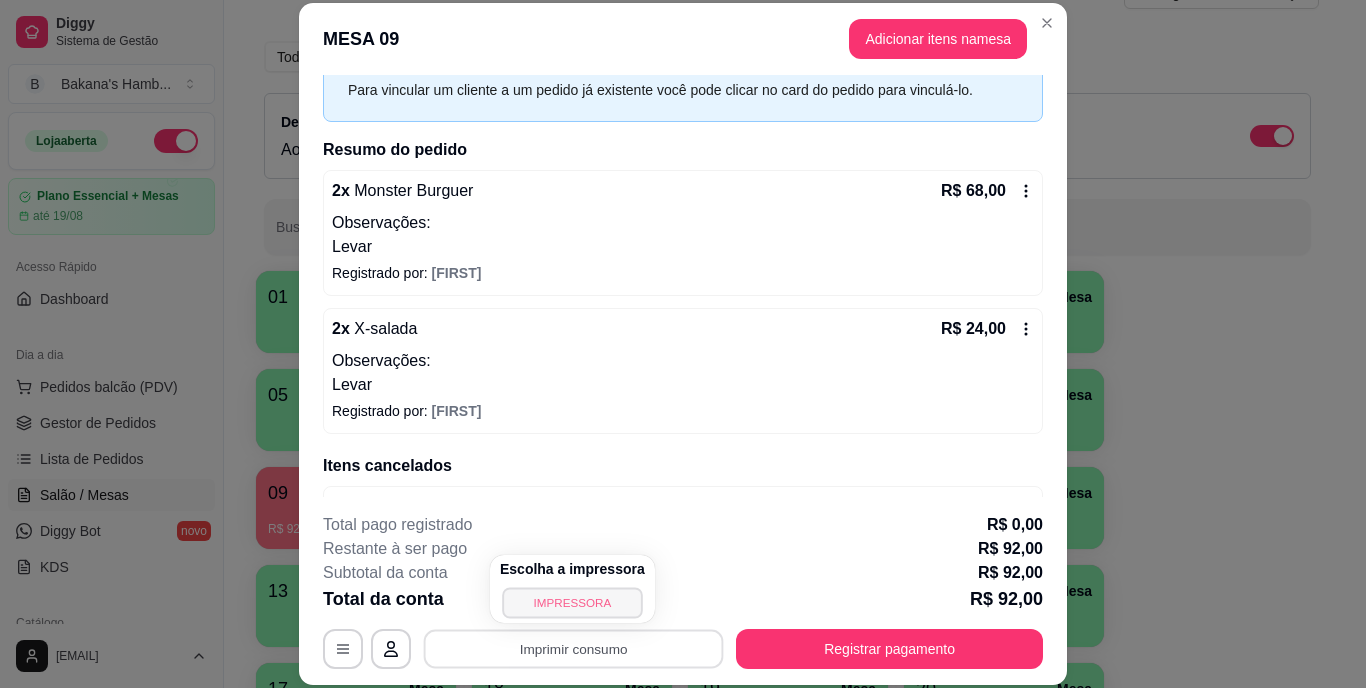 click on "IMPRESSORA" at bounding box center [572, 602] 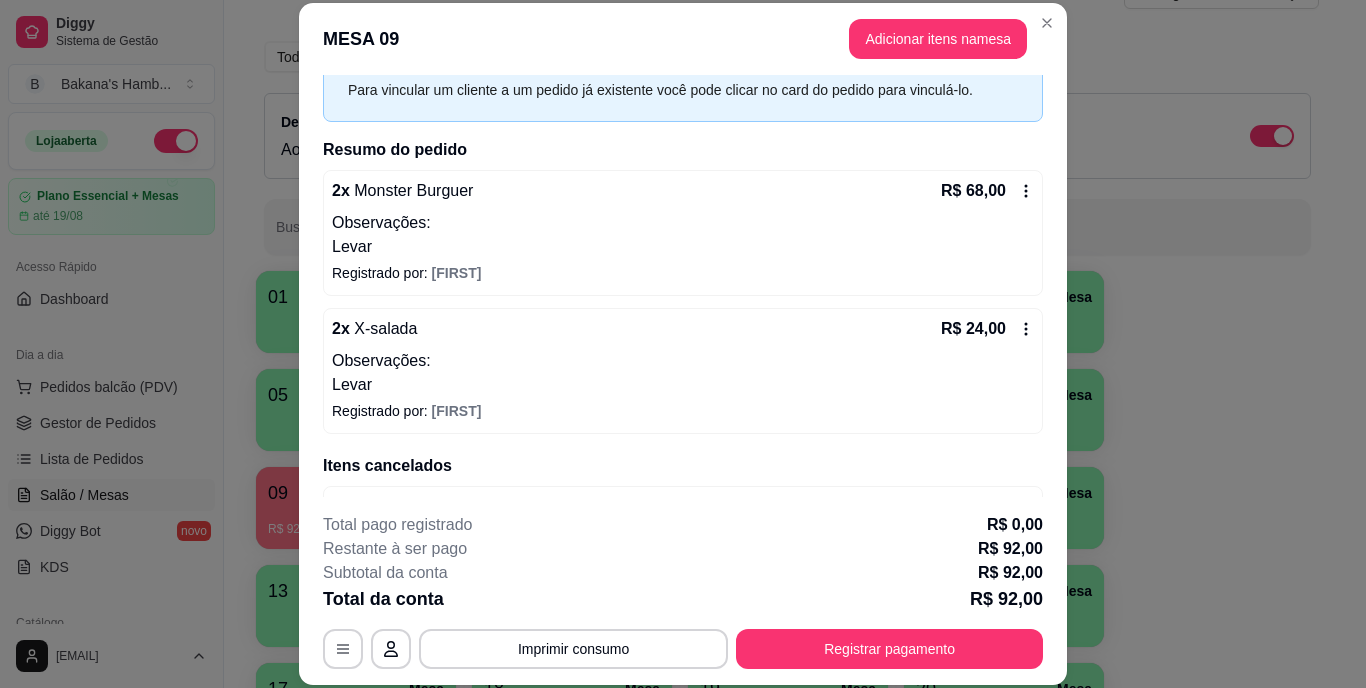 scroll, scrollTop: 61, scrollLeft: 0, axis: vertical 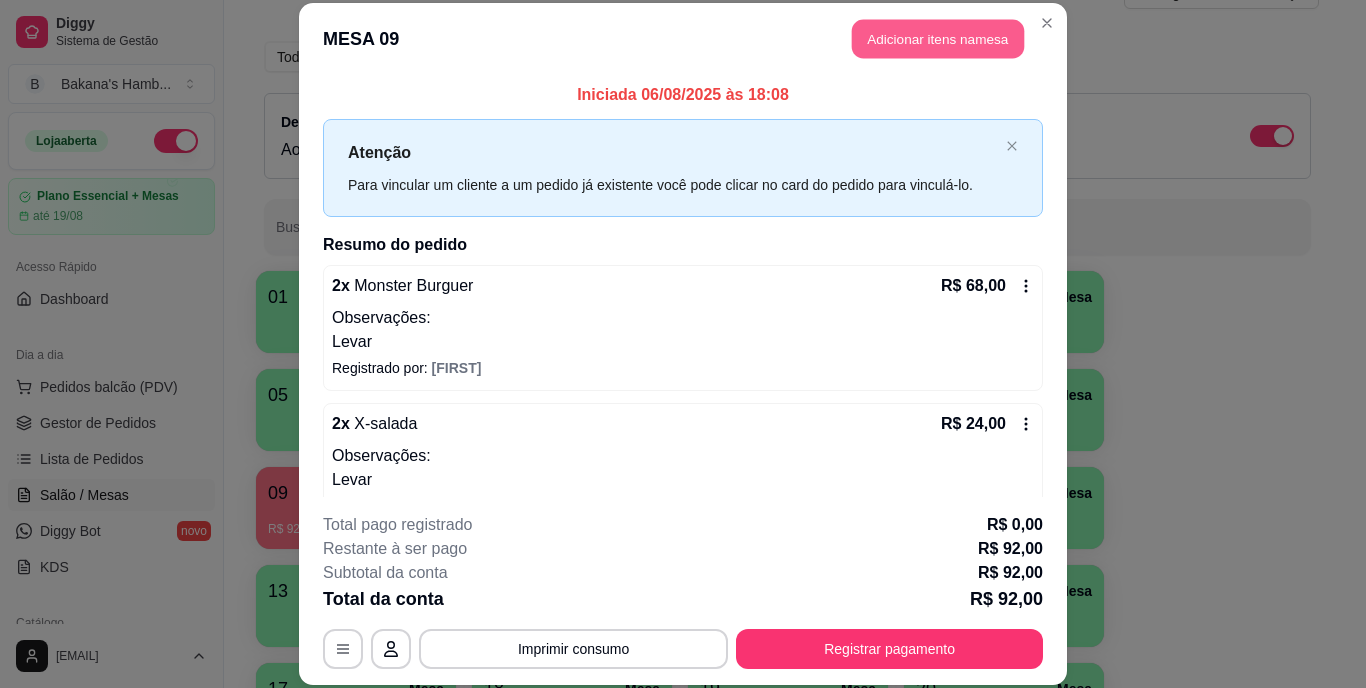click on "Adicionar itens na  mesa" at bounding box center [938, 39] 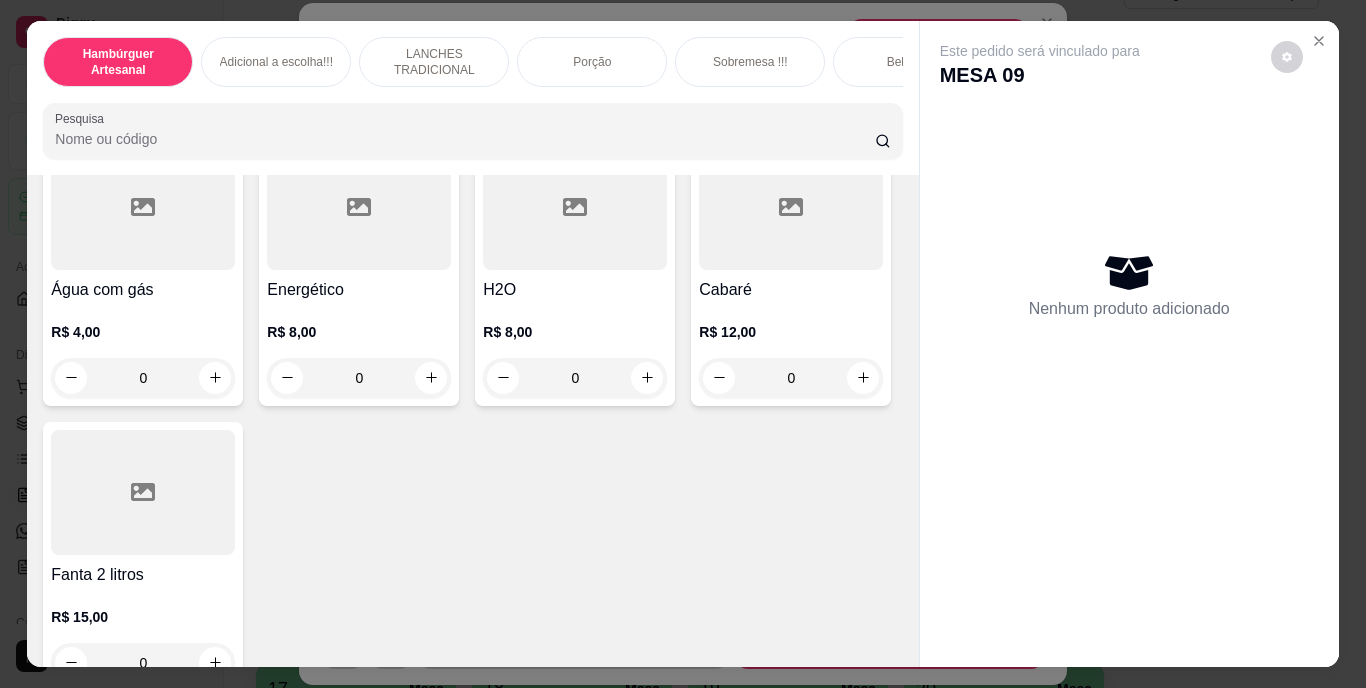 scroll, scrollTop: 5974, scrollLeft: 0, axis: vertical 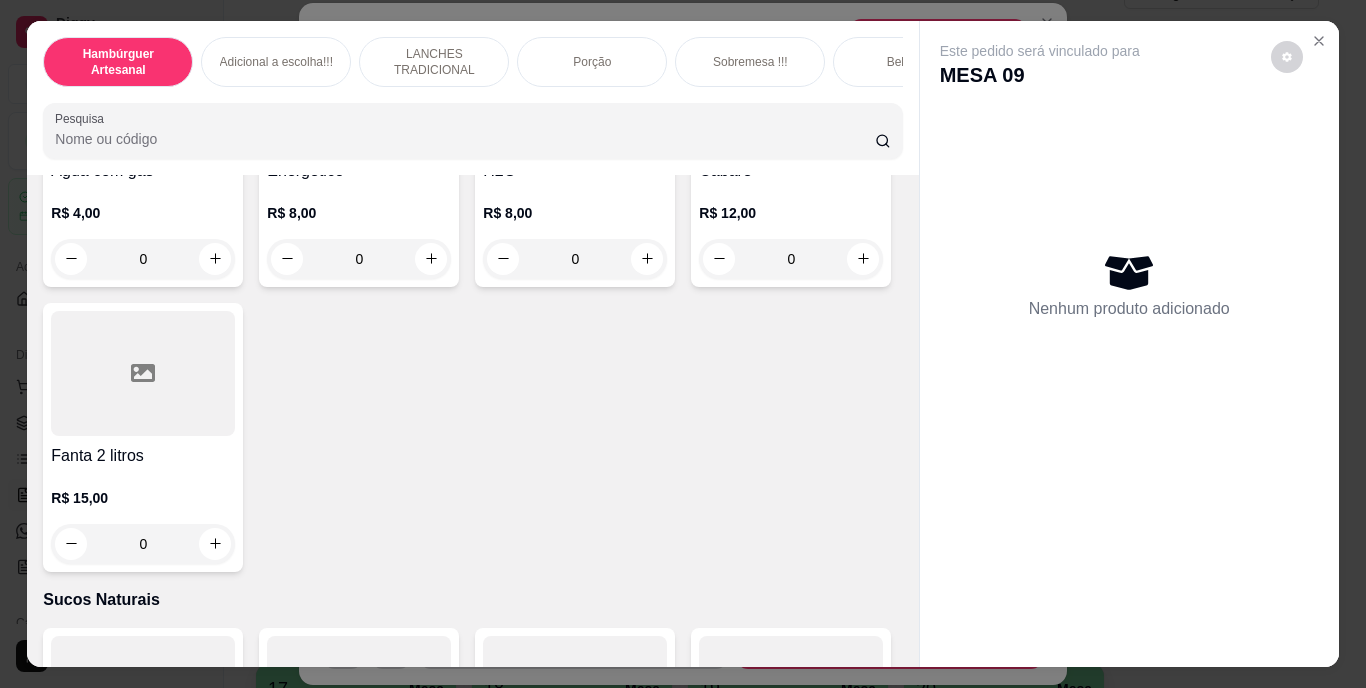 click at bounding box center [863, -882] 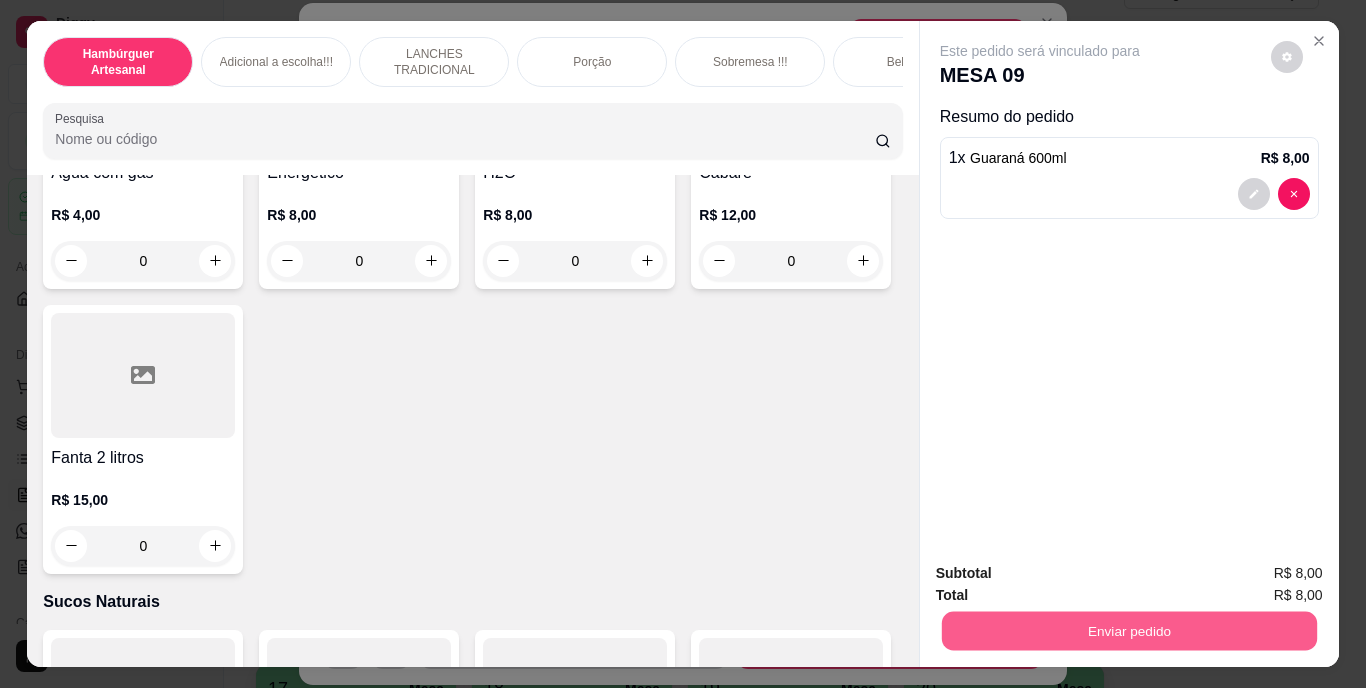 click on "Enviar pedido" at bounding box center (1128, 631) 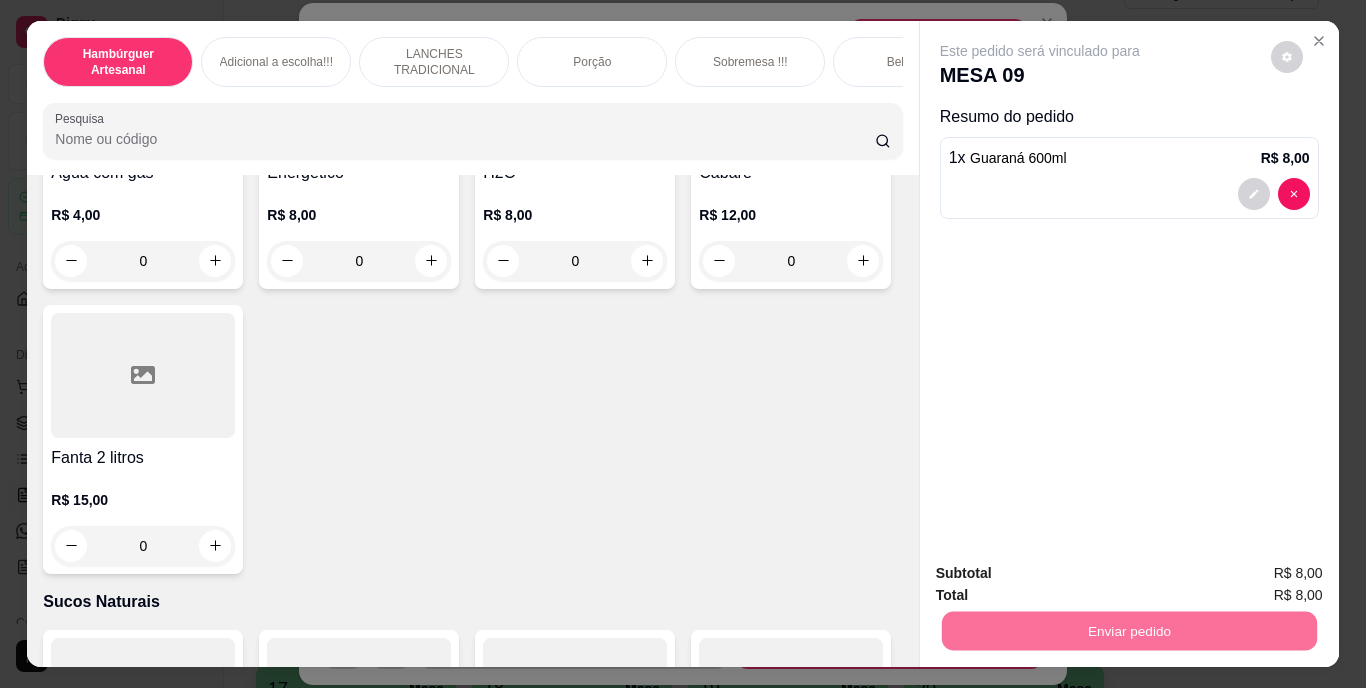 click on "Não registrar e enviar pedido" at bounding box center [1063, 574] 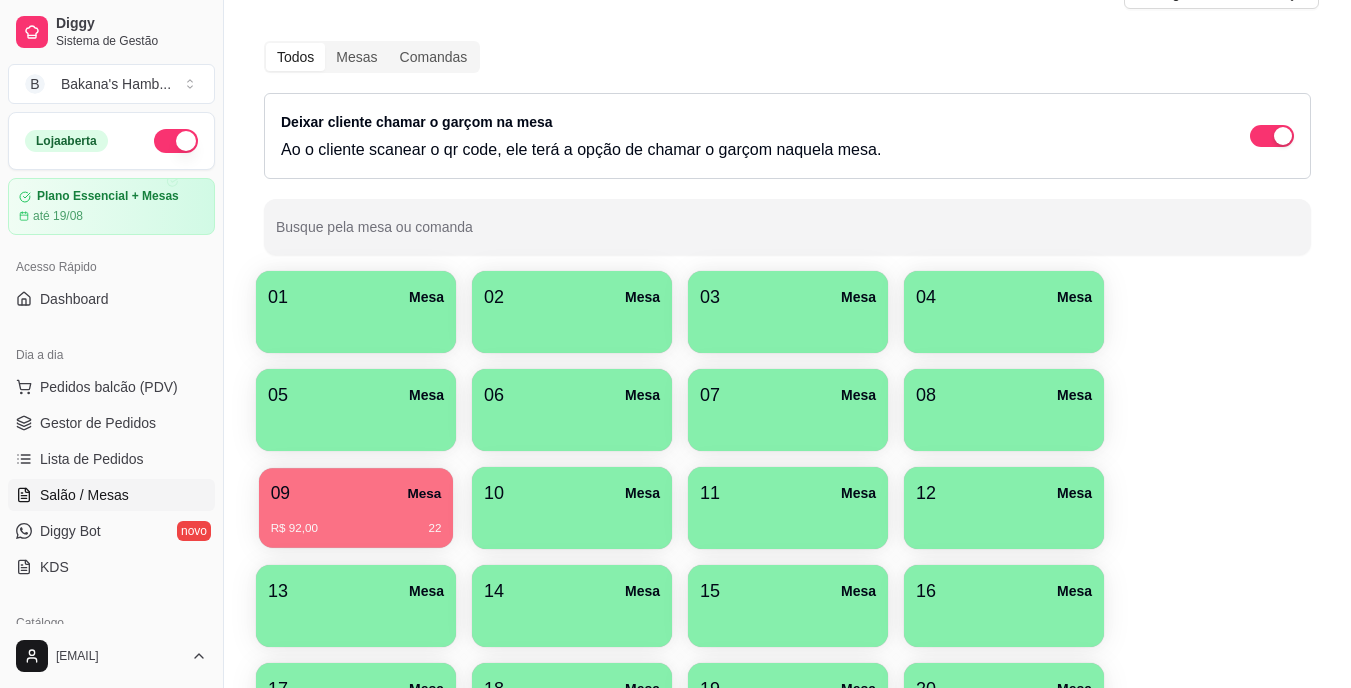 click on "R$ 92,00 22" at bounding box center (356, 529) 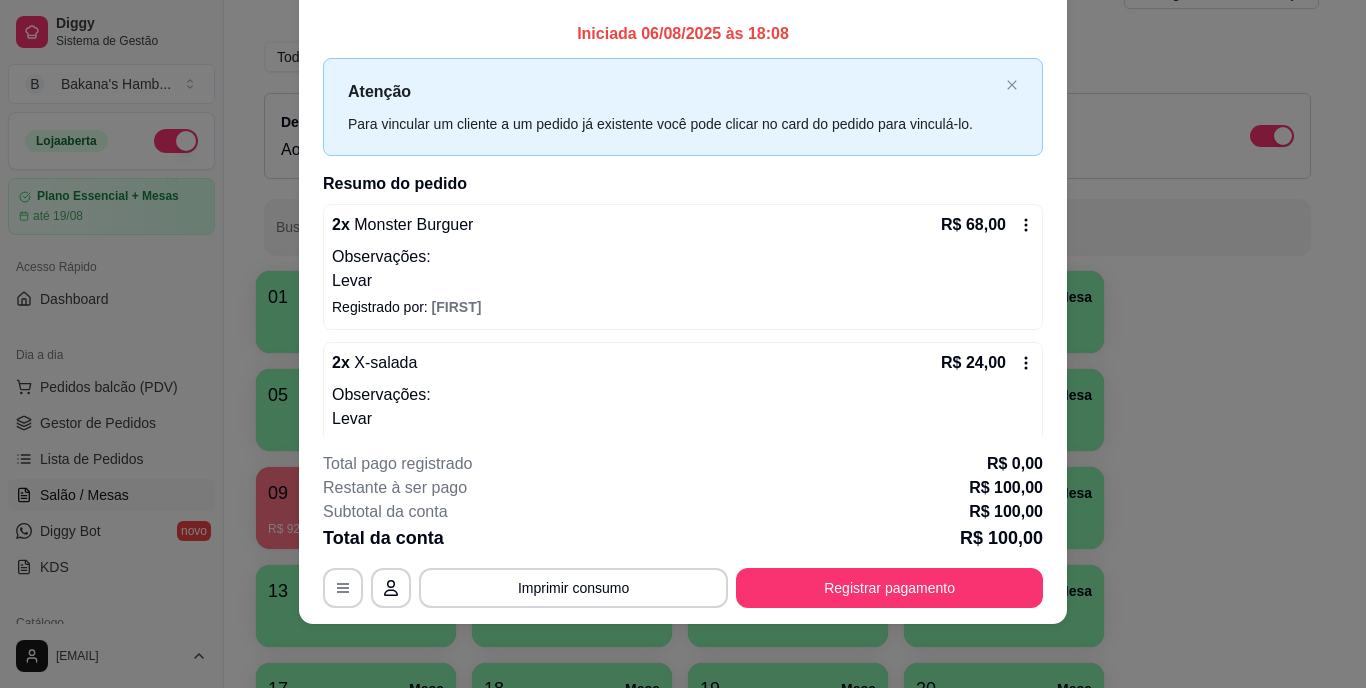 scroll, scrollTop: 61, scrollLeft: 0, axis: vertical 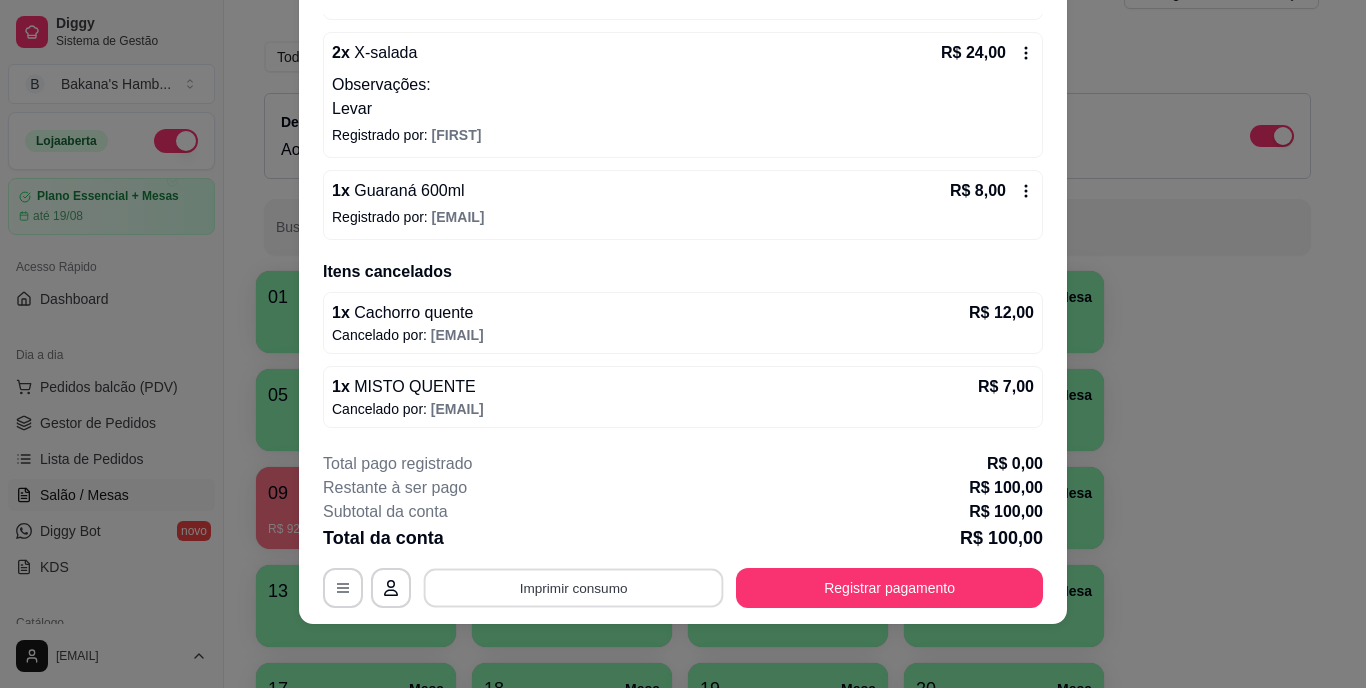 click on "Imprimir consumo" at bounding box center (574, 587) 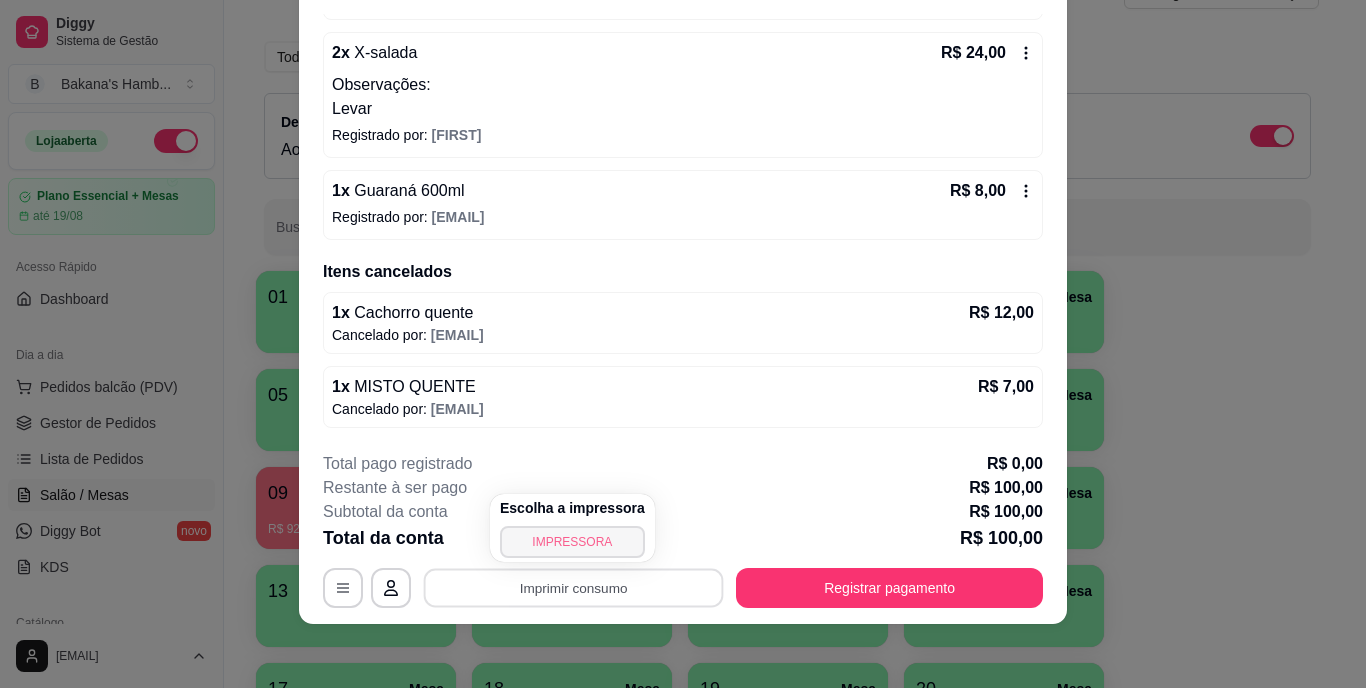 click on "IMPRESSORA" at bounding box center (572, 542) 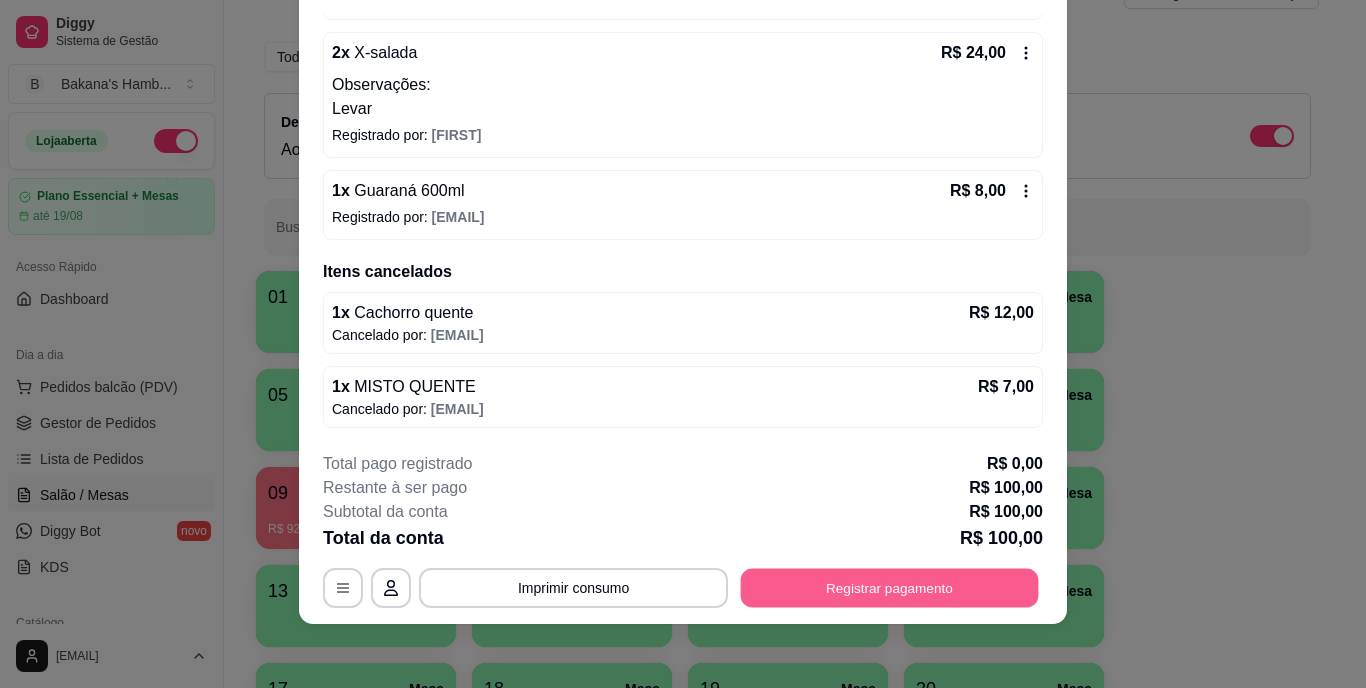 click on "Registrar pagamento" at bounding box center (890, 587) 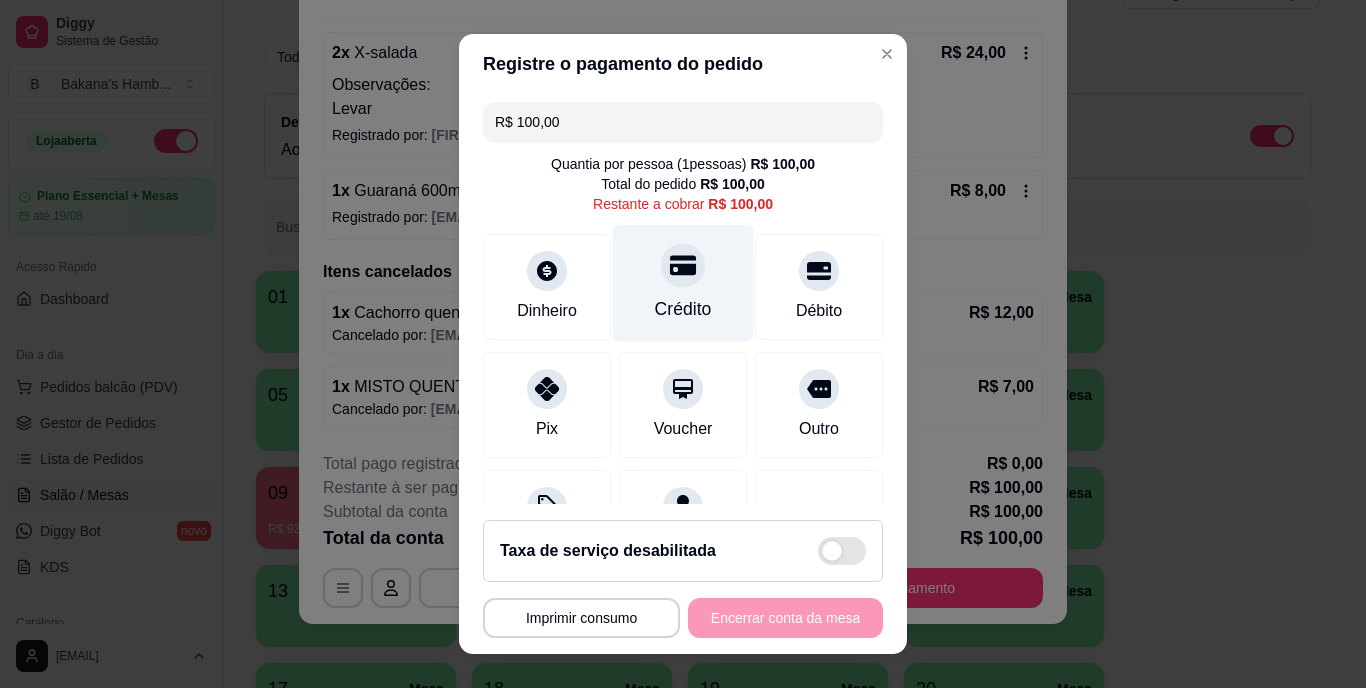 click at bounding box center [683, 266] 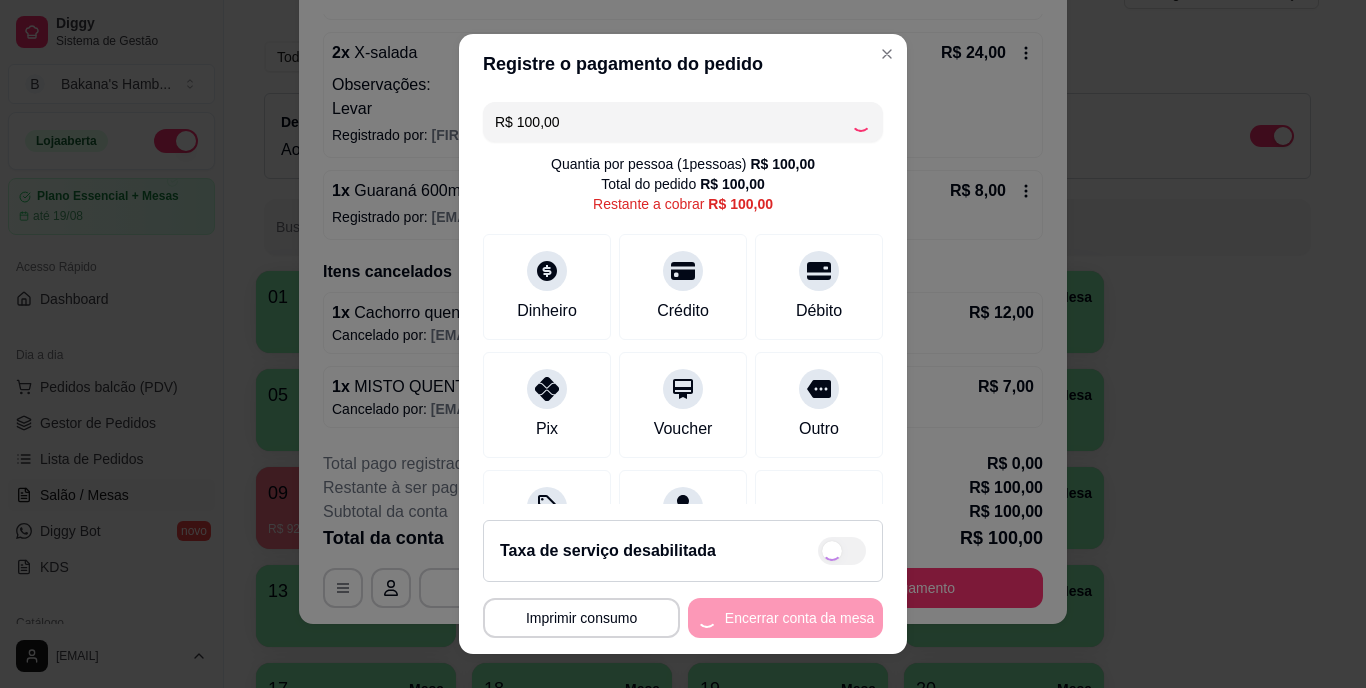 click on "**********" at bounding box center (683, 618) 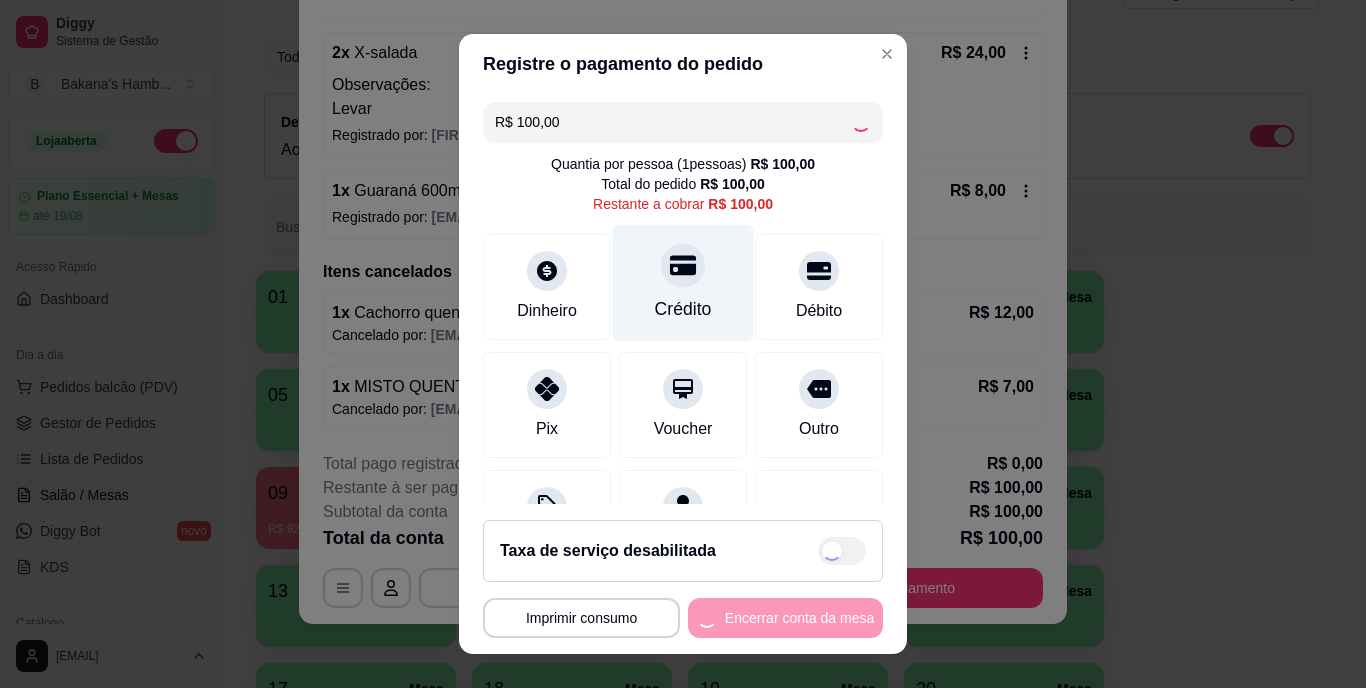 click on "Crédito" at bounding box center (683, 283) 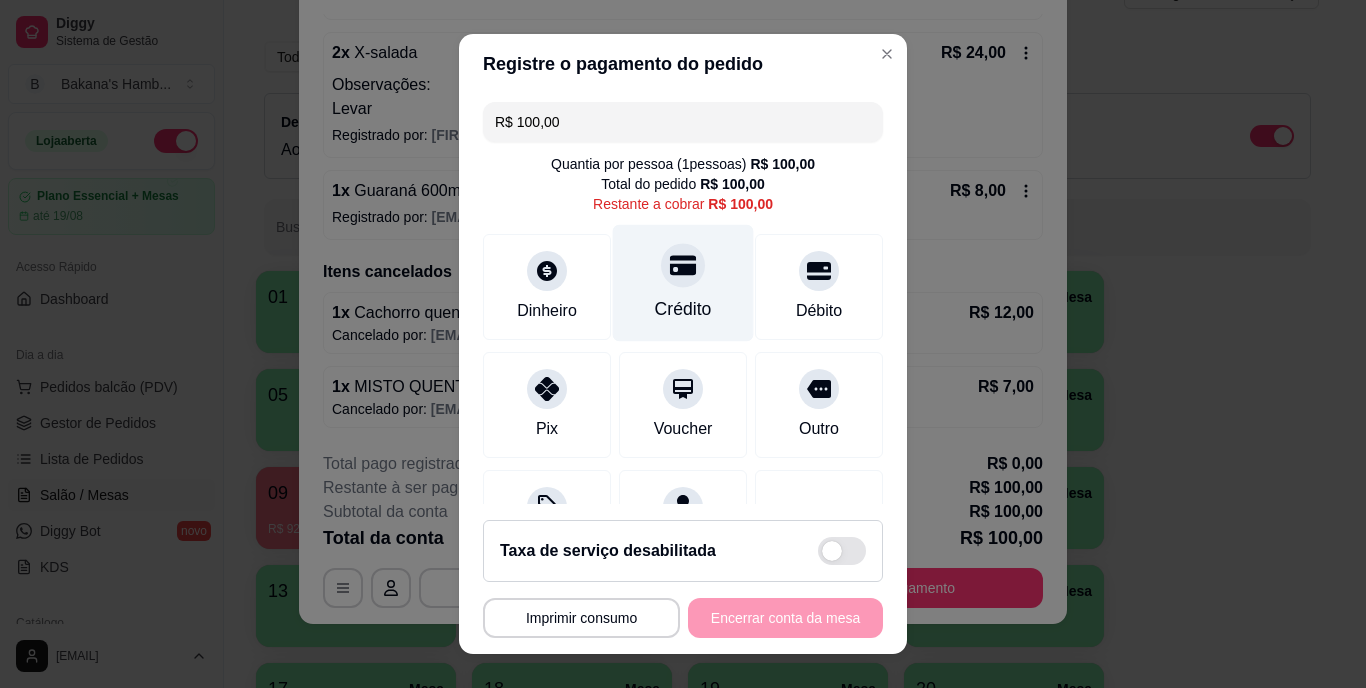 click on "Crédito" at bounding box center [683, 283] 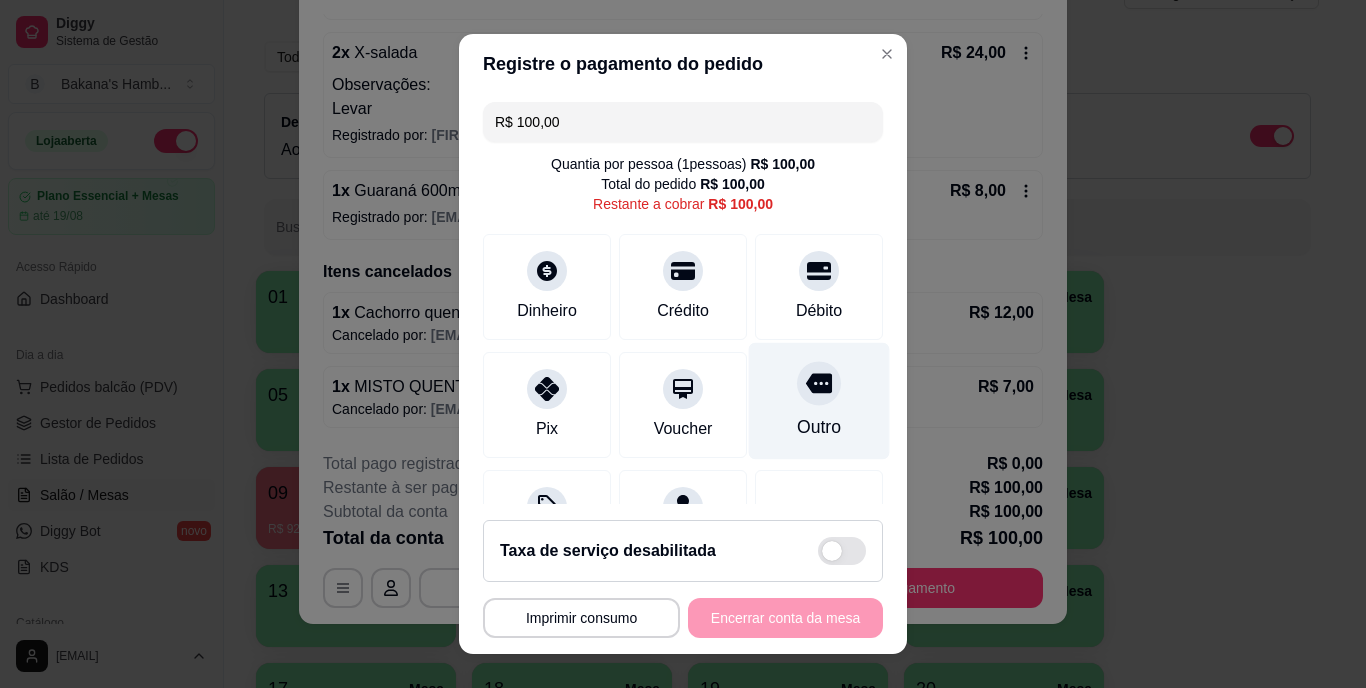 click 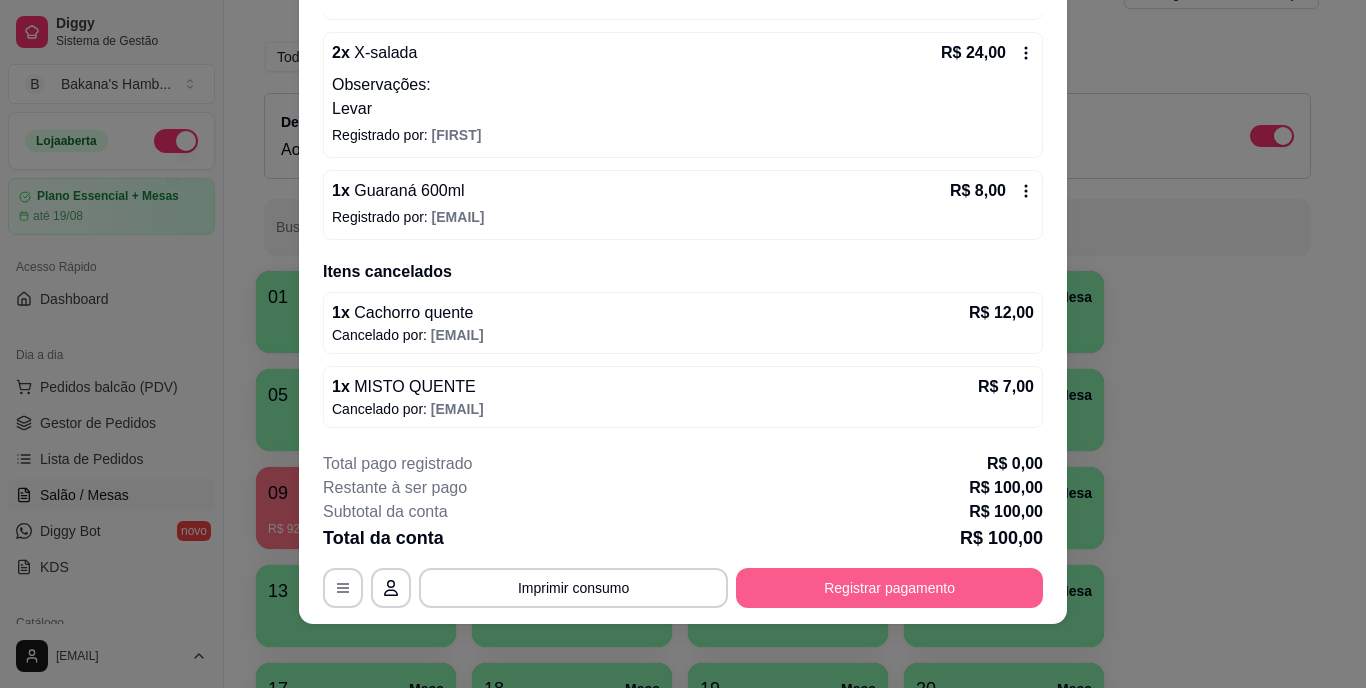 click on "Registrar pagamento" at bounding box center (889, 588) 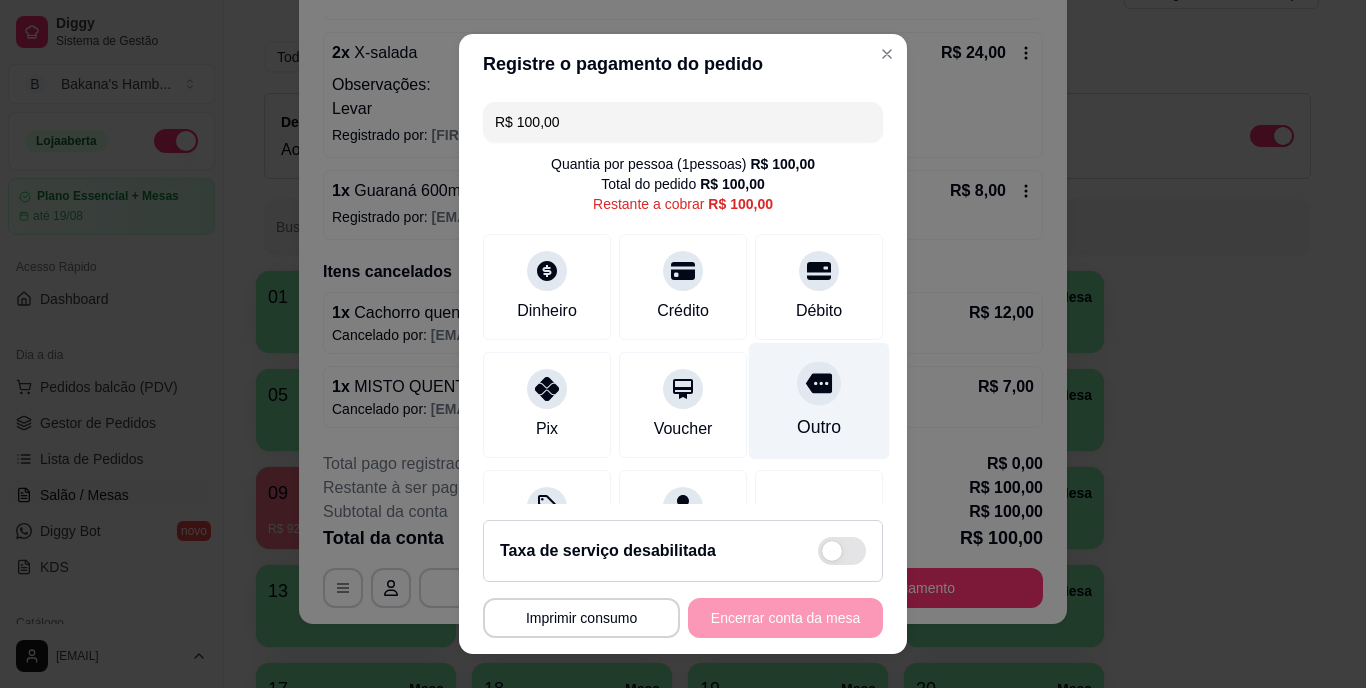 click on "Outro" at bounding box center (819, 401) 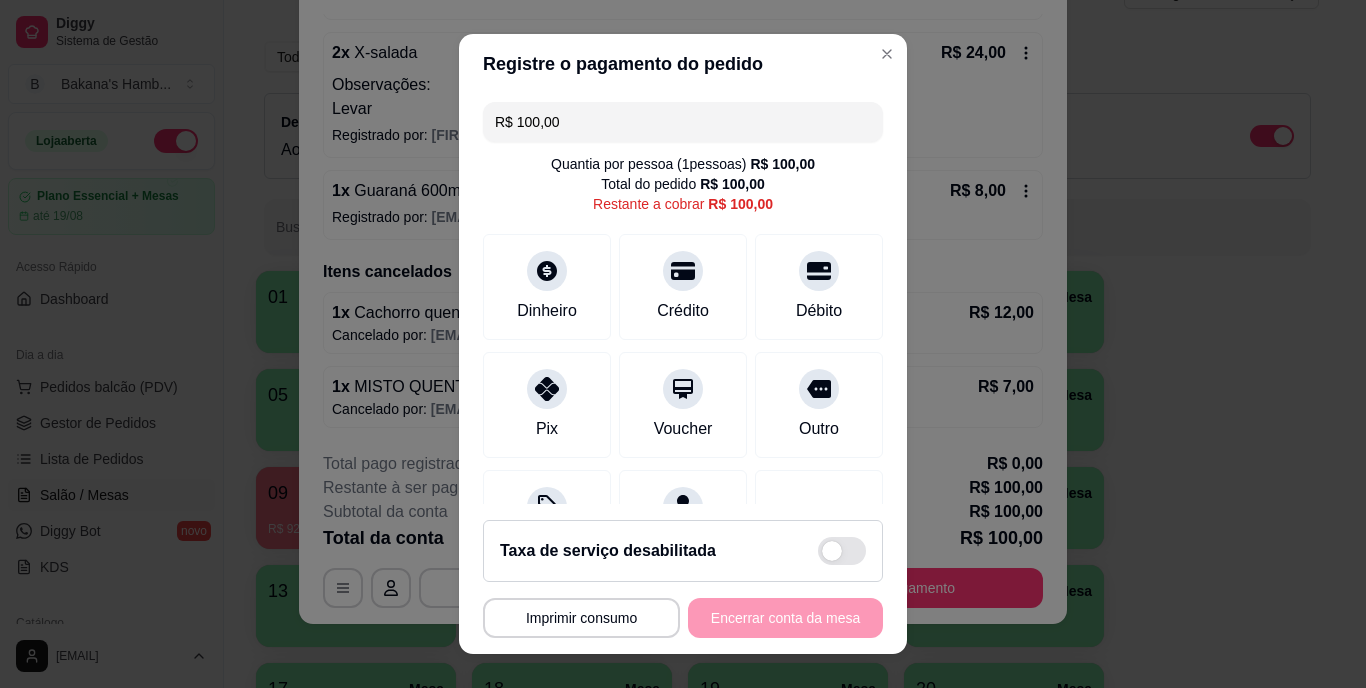 type on "R$ 0,00" 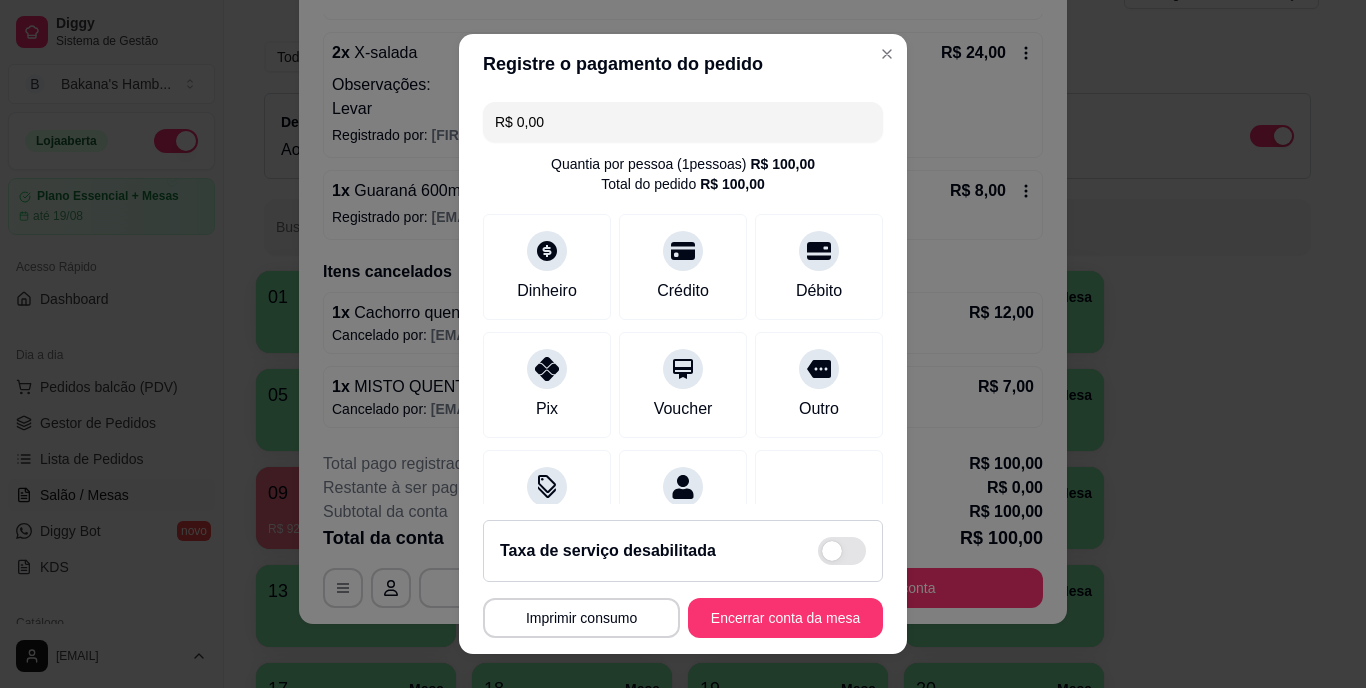 click on "R$ 100,00" at bounding box center (782, 164) 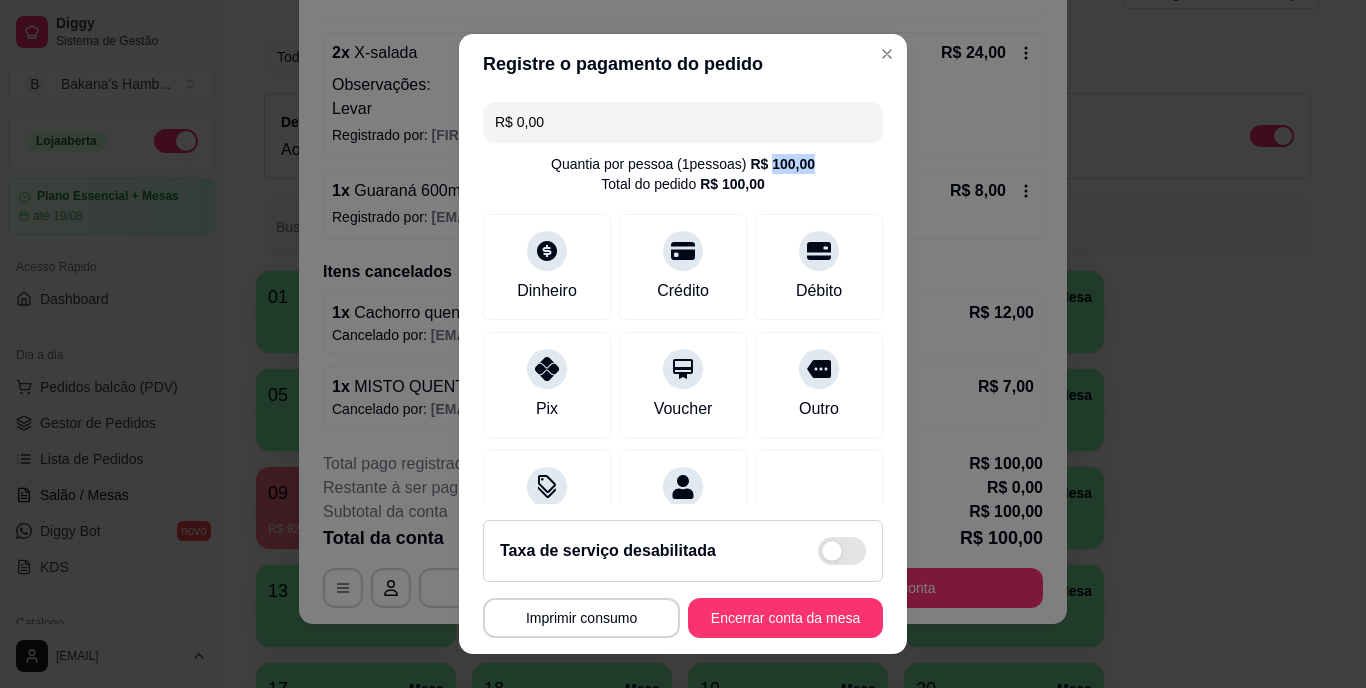 click on "R$ 100,00" at bounding box center [782, 164] 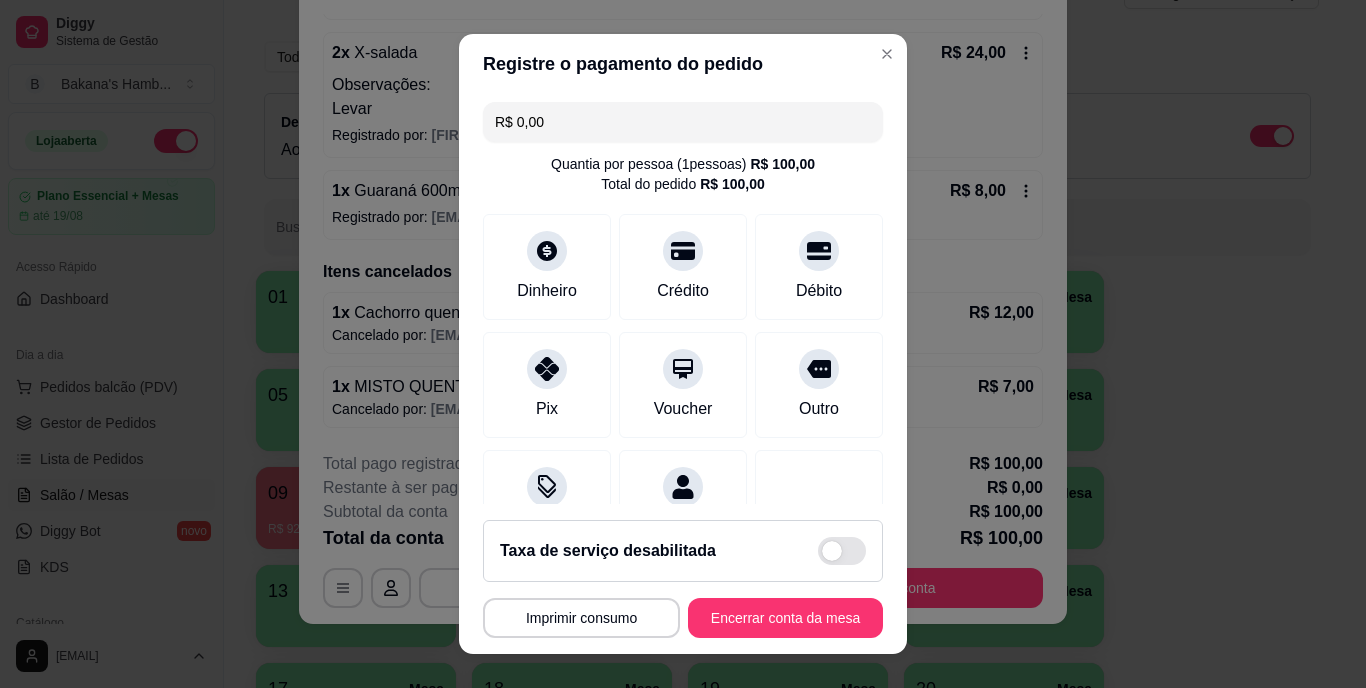 drag, startPoint x: 761, startPoint y: 174, endPoint x: 673, endPoint y: 161, distance: 88.95505 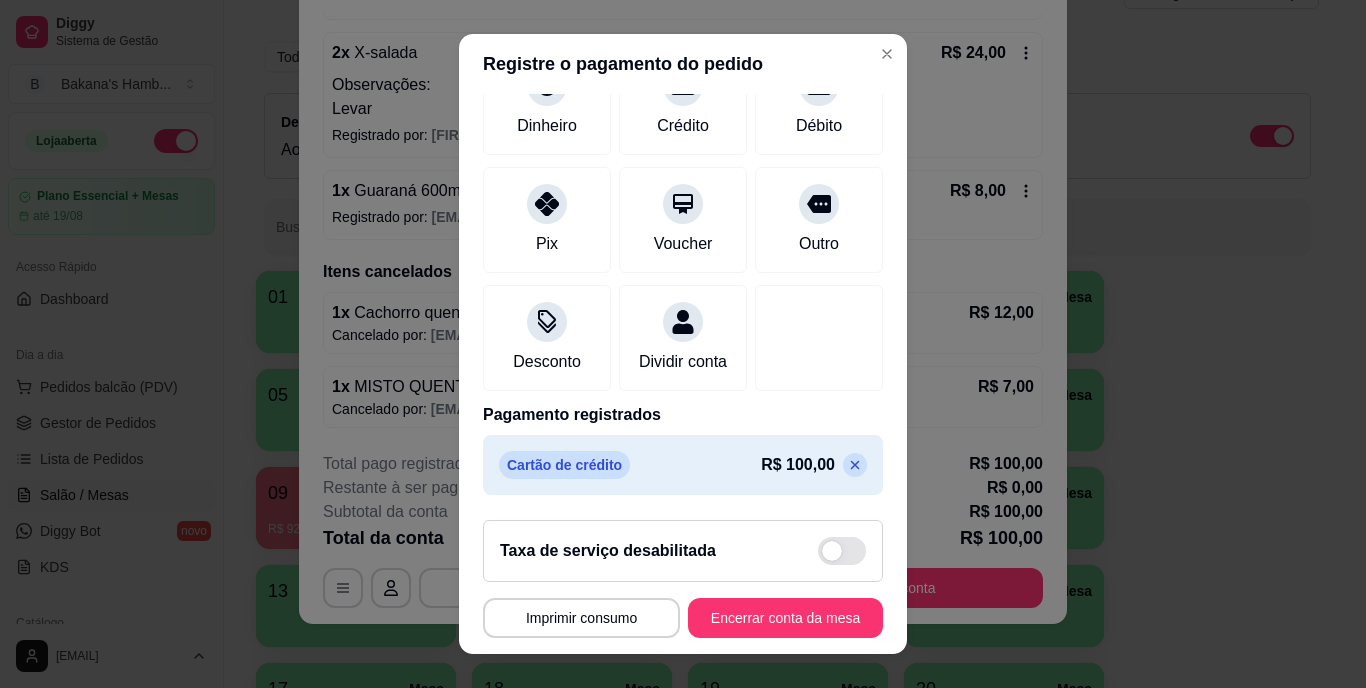 scroll, scrollTop: 188, scrollLeft: 0, axis: vertical 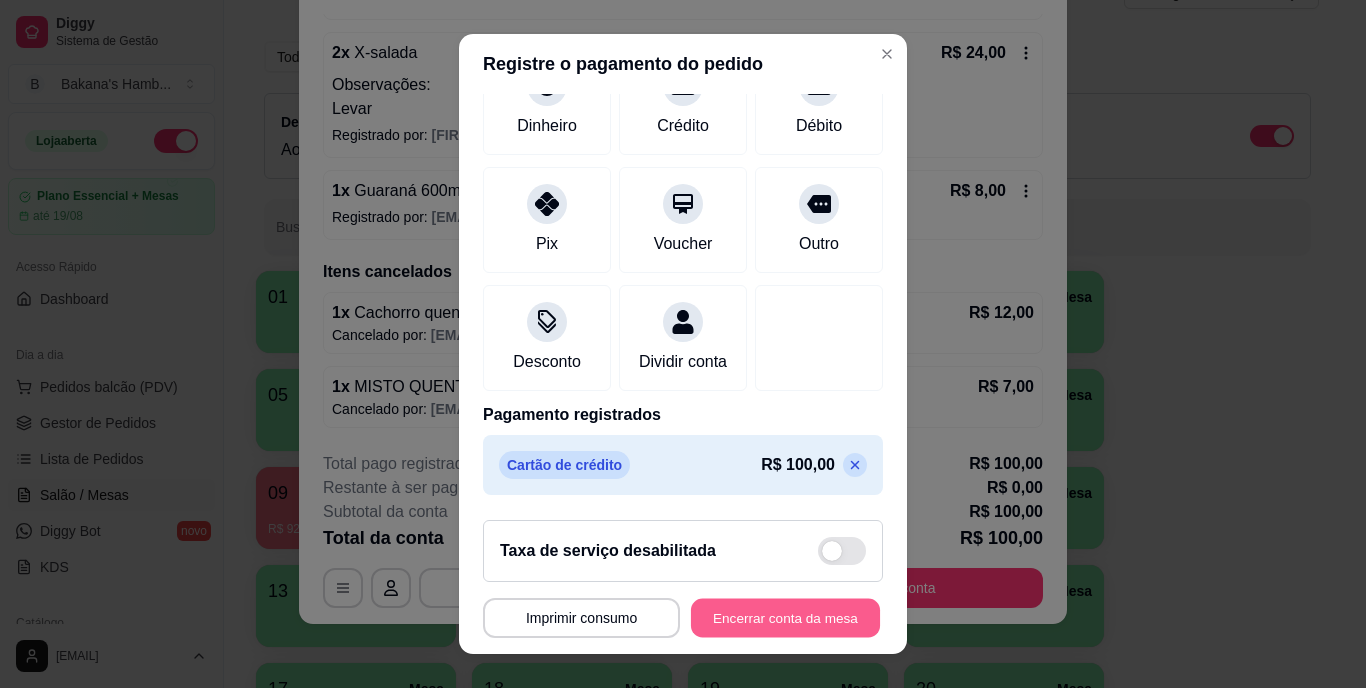 click on "Encerrar conta da mesa" at bounding box center (785, 617) 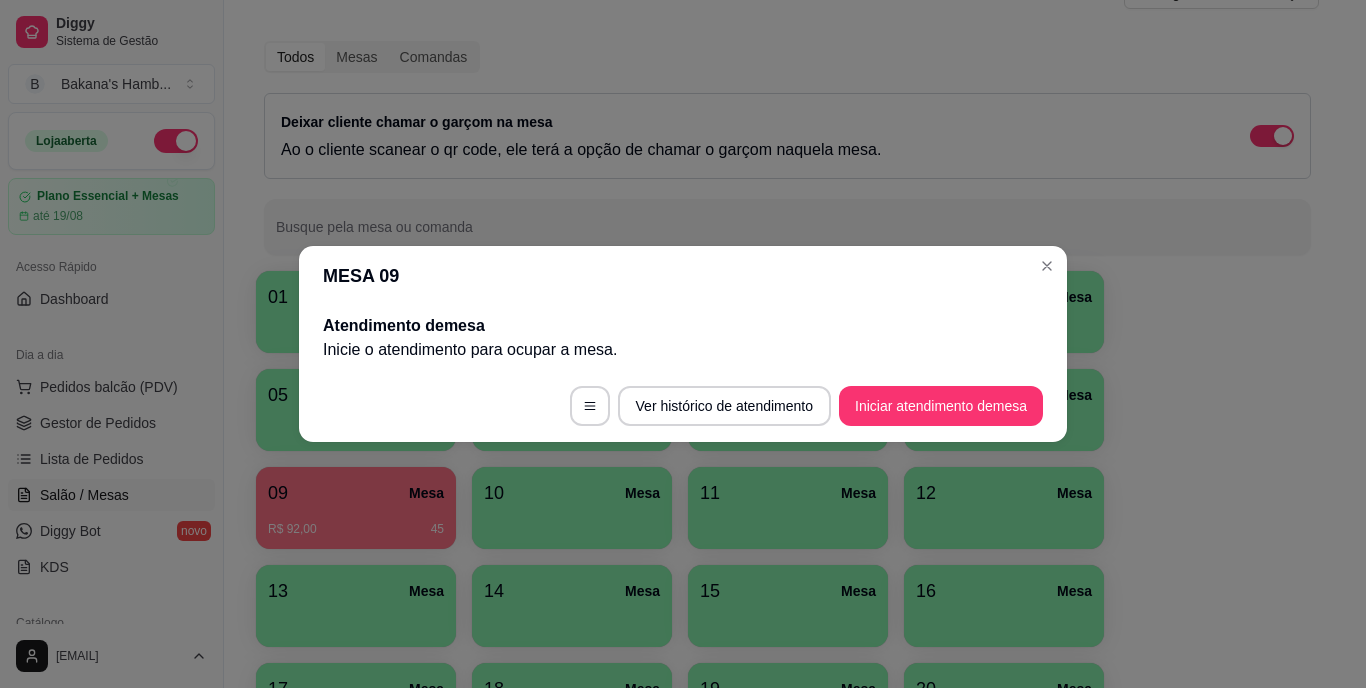 scroll, scrollTop: 0, scrollLeft: 0, axis: both 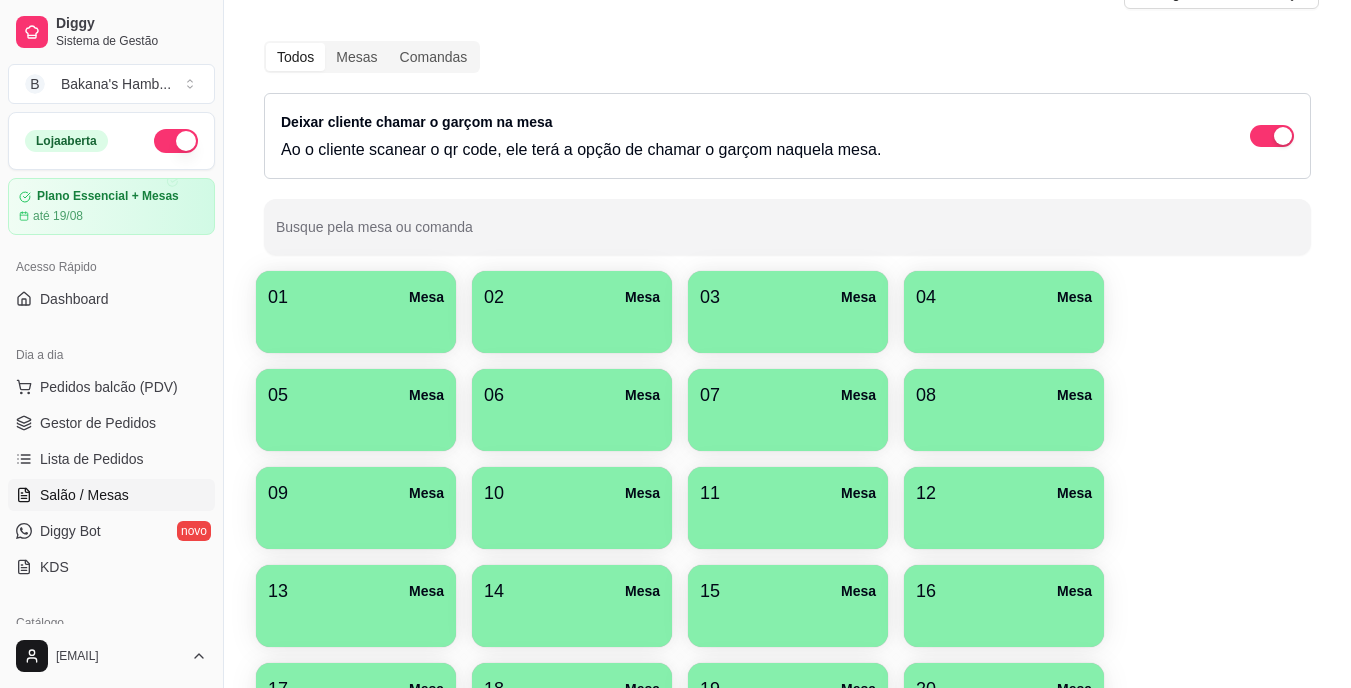 click on "Pedidos balcão (PDV)" at bounding box center [109, 387] 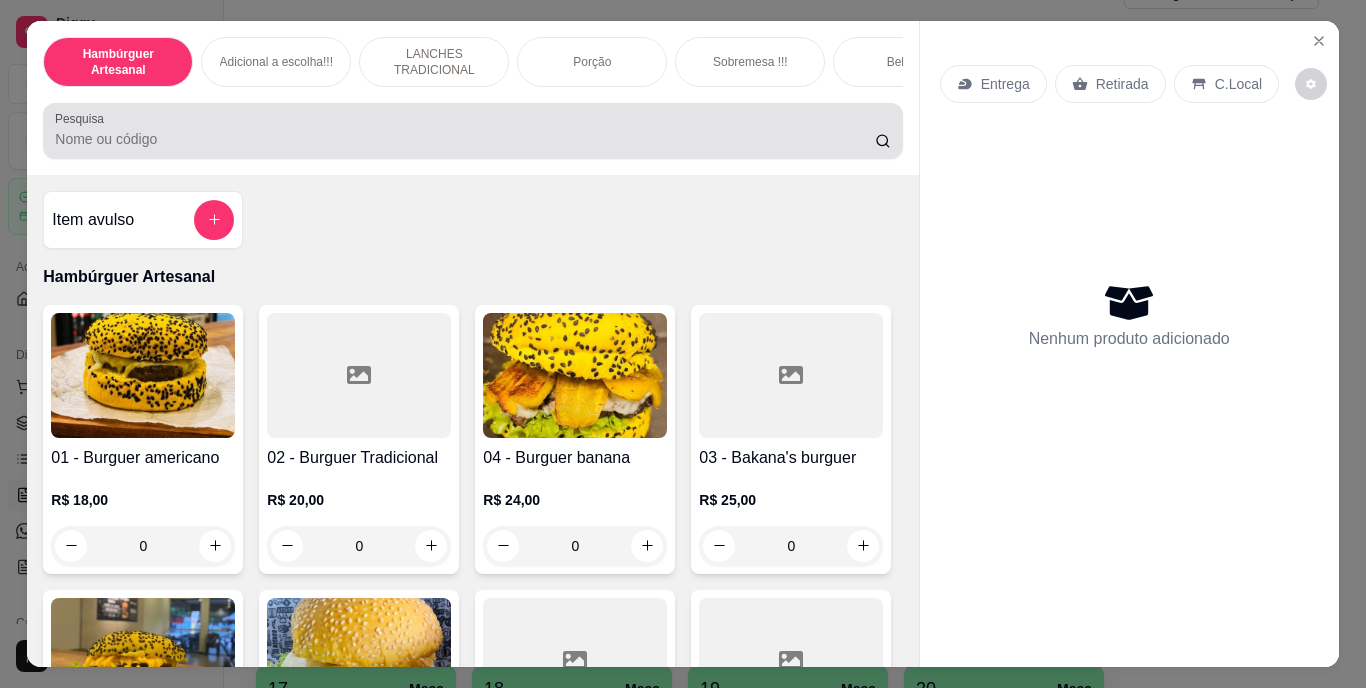 click at bounding box center (472, 131) 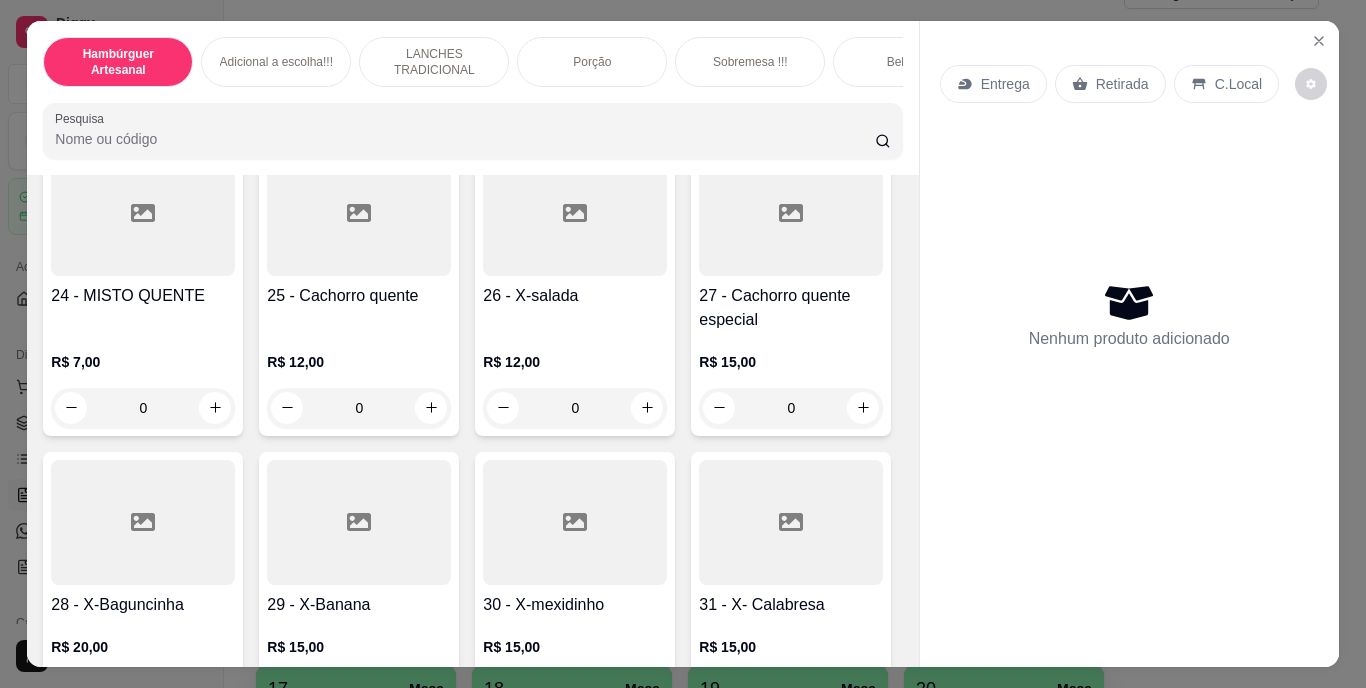scroll, scrollTop: 2991, scrollLeft: 0, axis: vertical 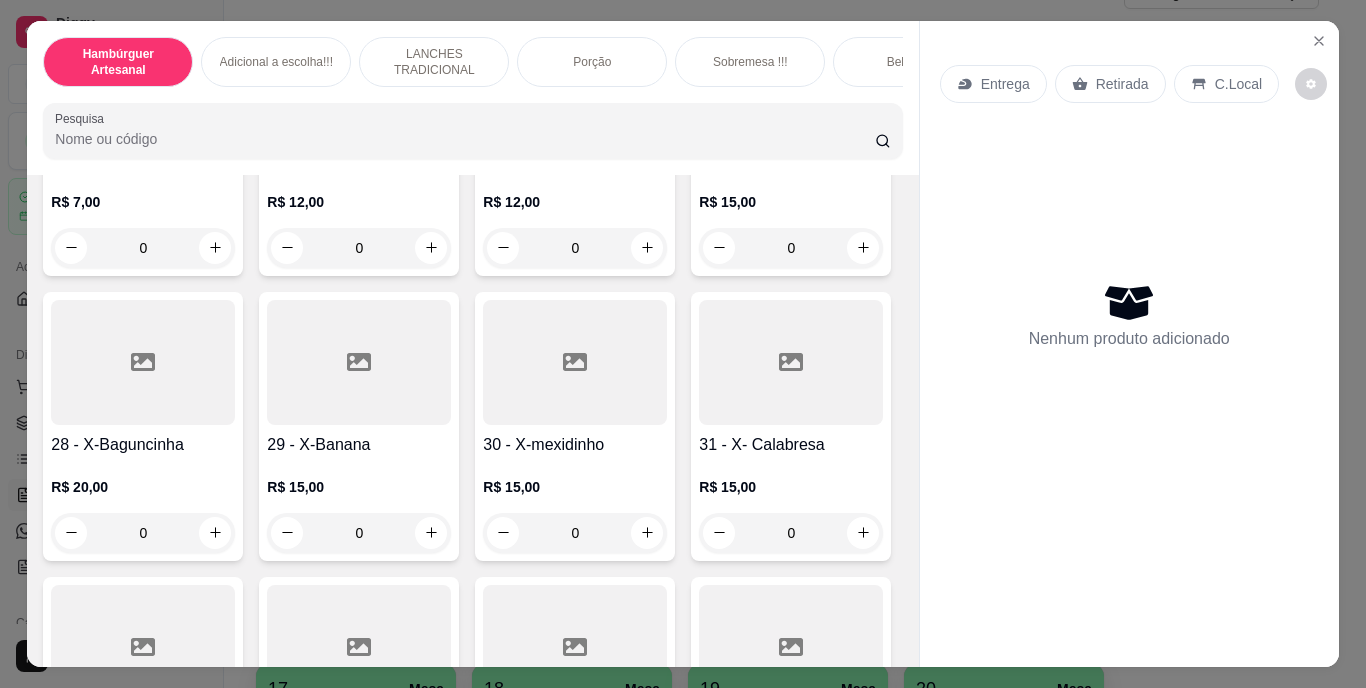 click at bounding box center [863, -387] 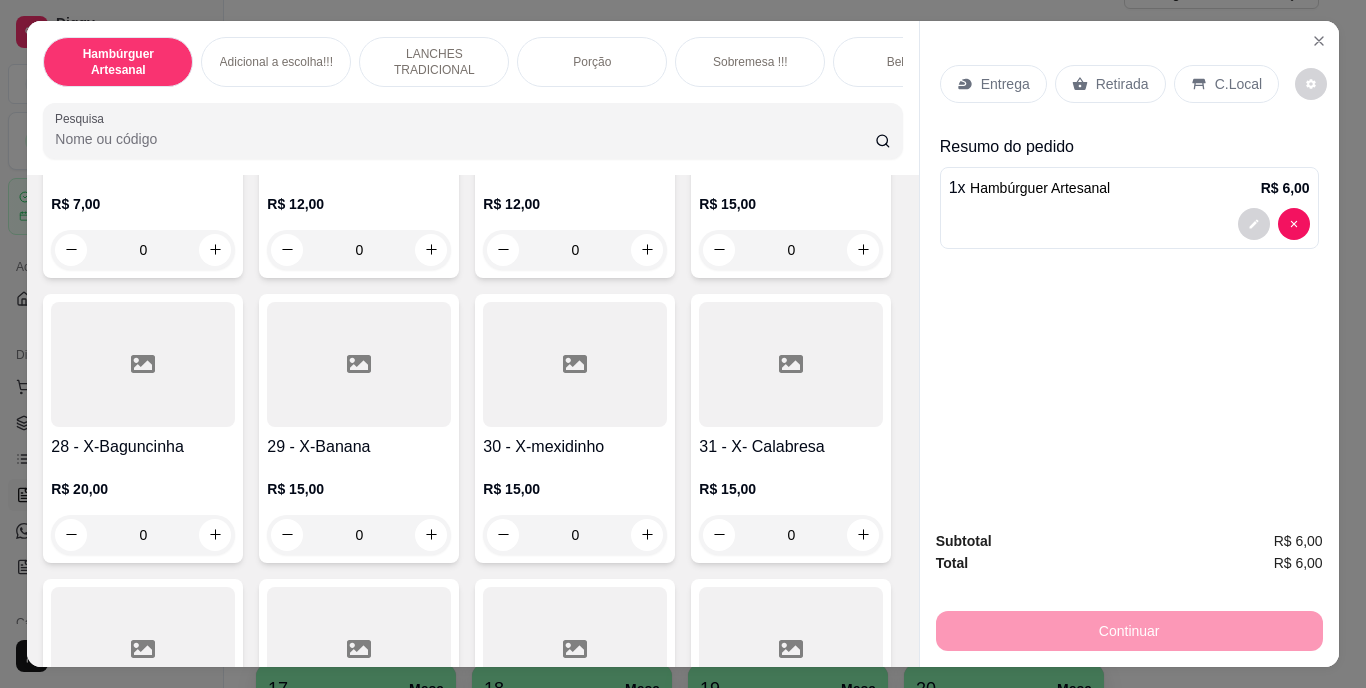 click on "Retirada" at bounding box center (1122, 84) 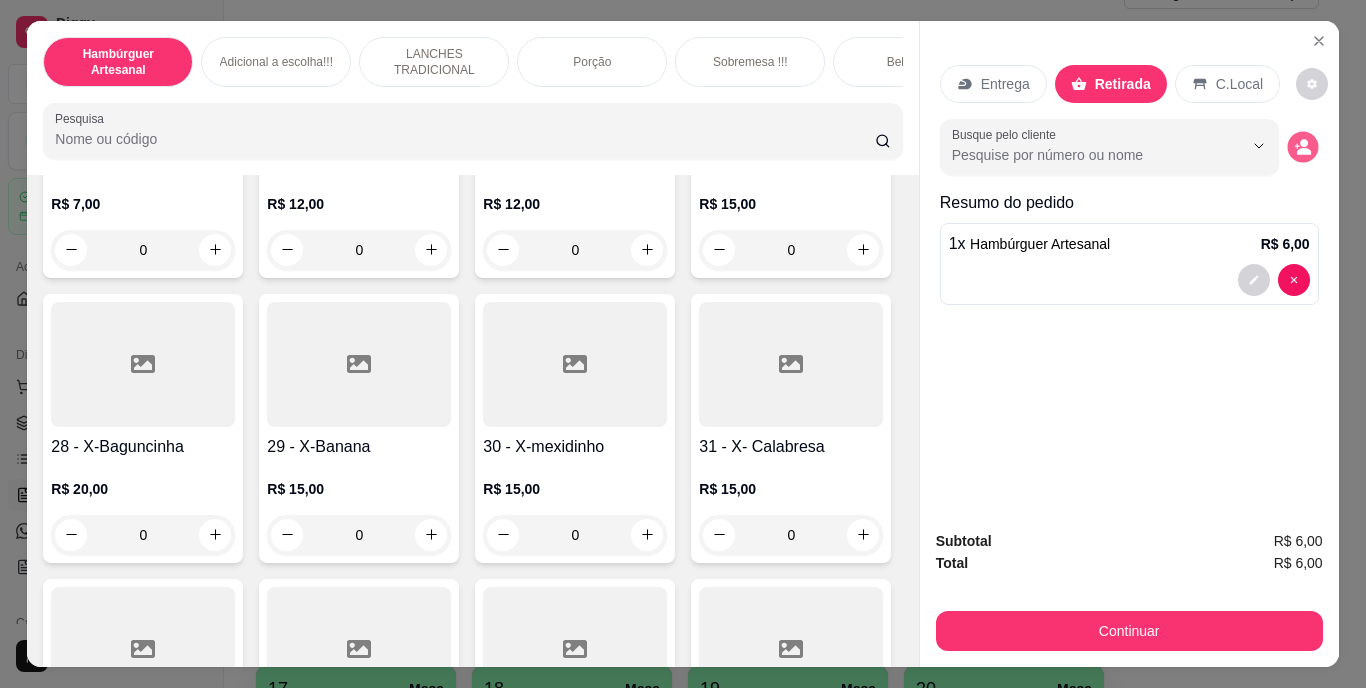 click 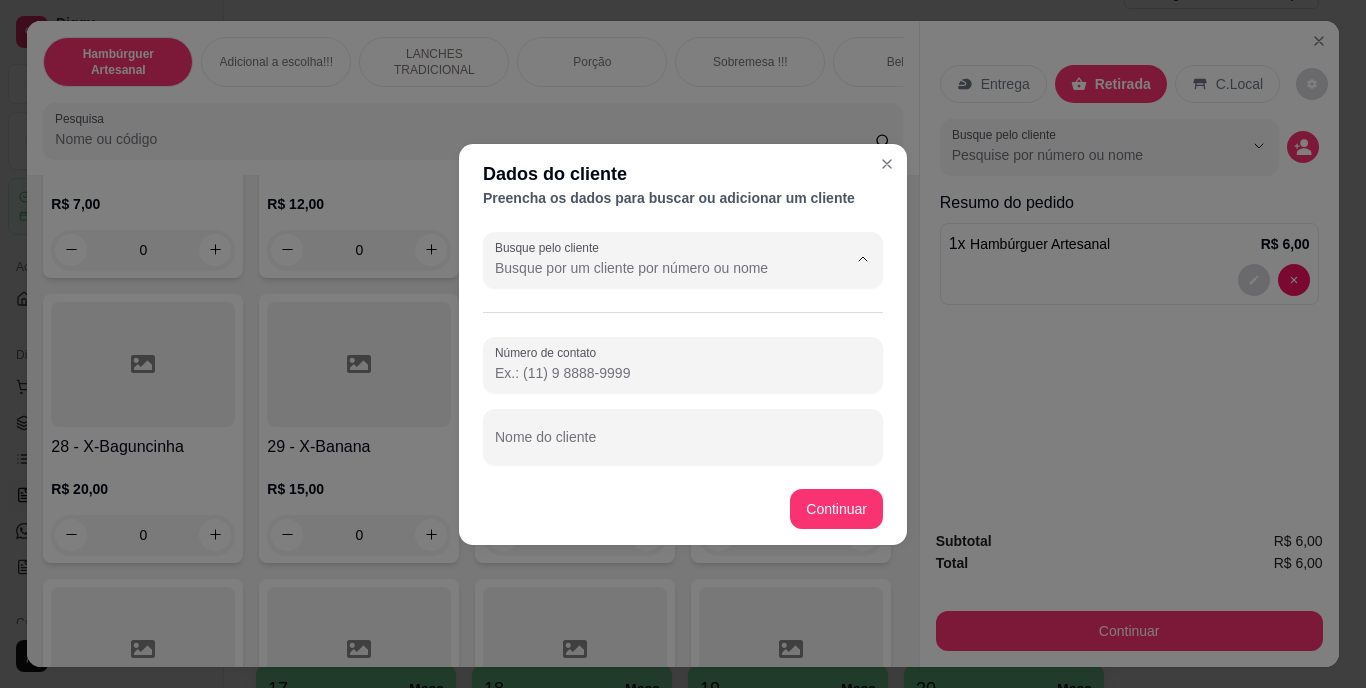 click on "Busque pelo cliente" at bounding box center [655, 268] 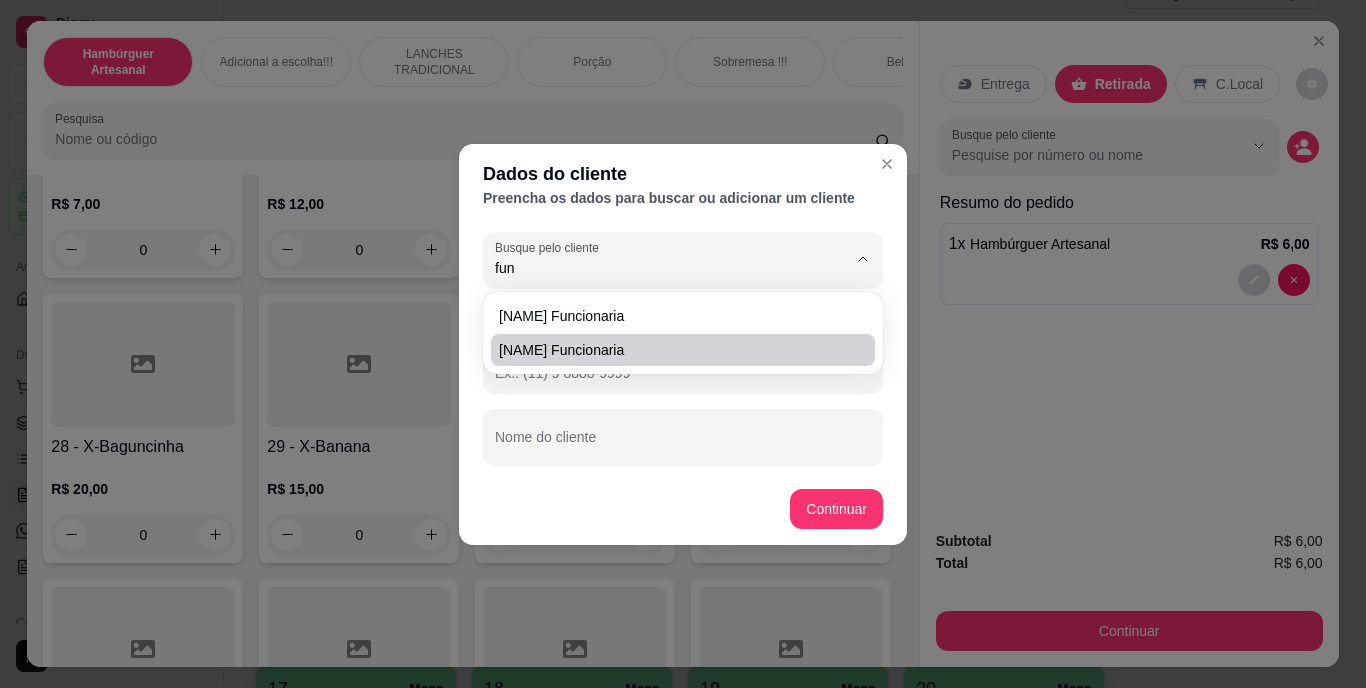 click on "[NAME] funcionaria" at bounding box center [683, 350] 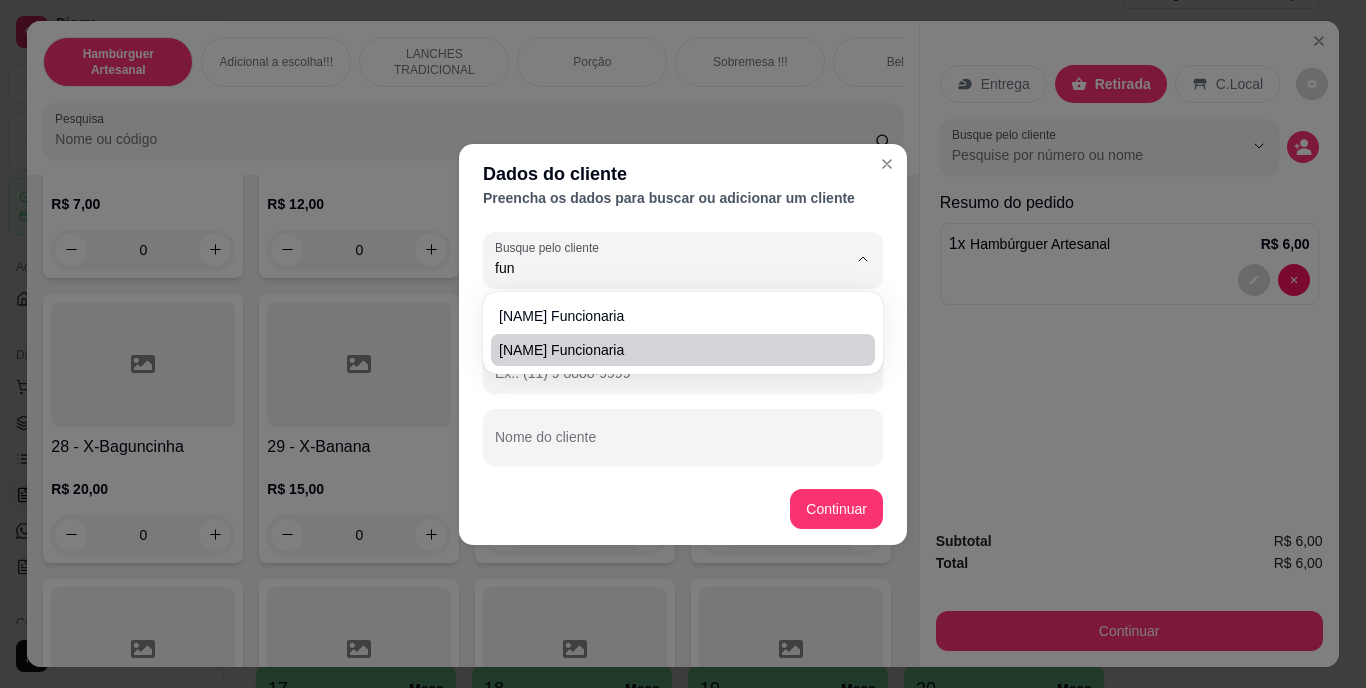 type on "[NAME] funcionaria" 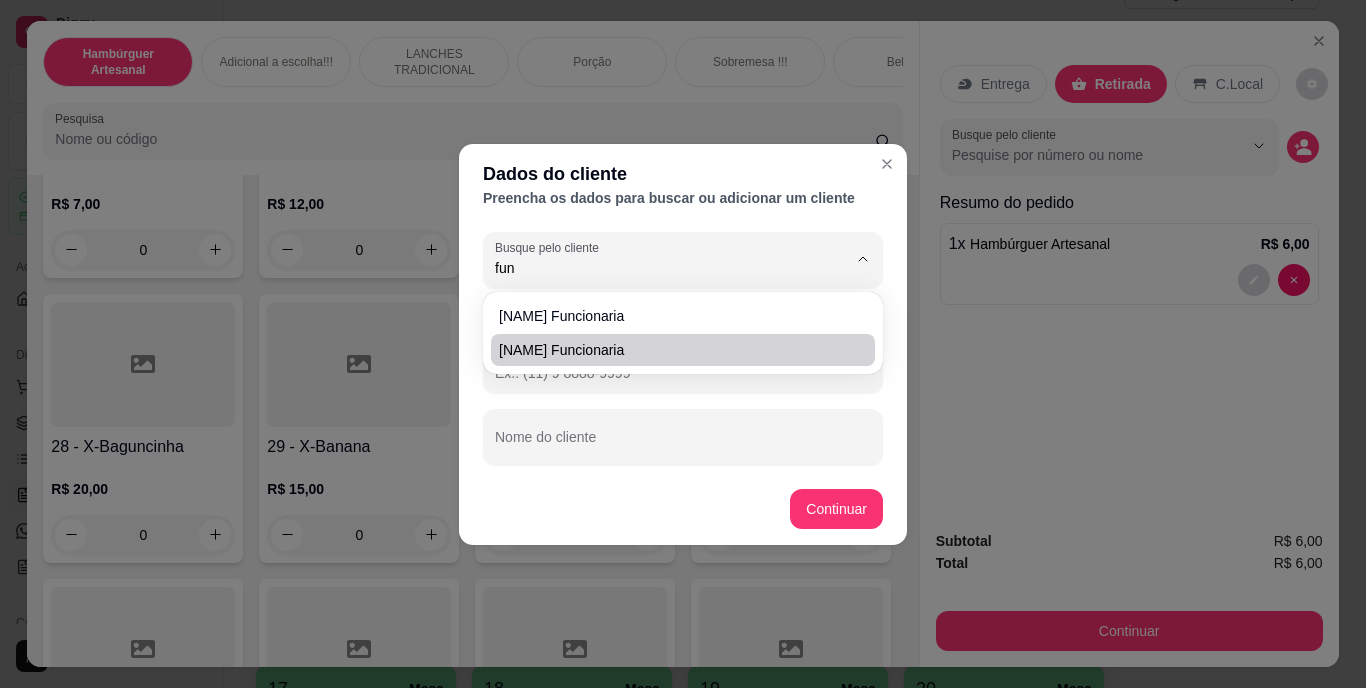 type on "[NAME] funcionaria" 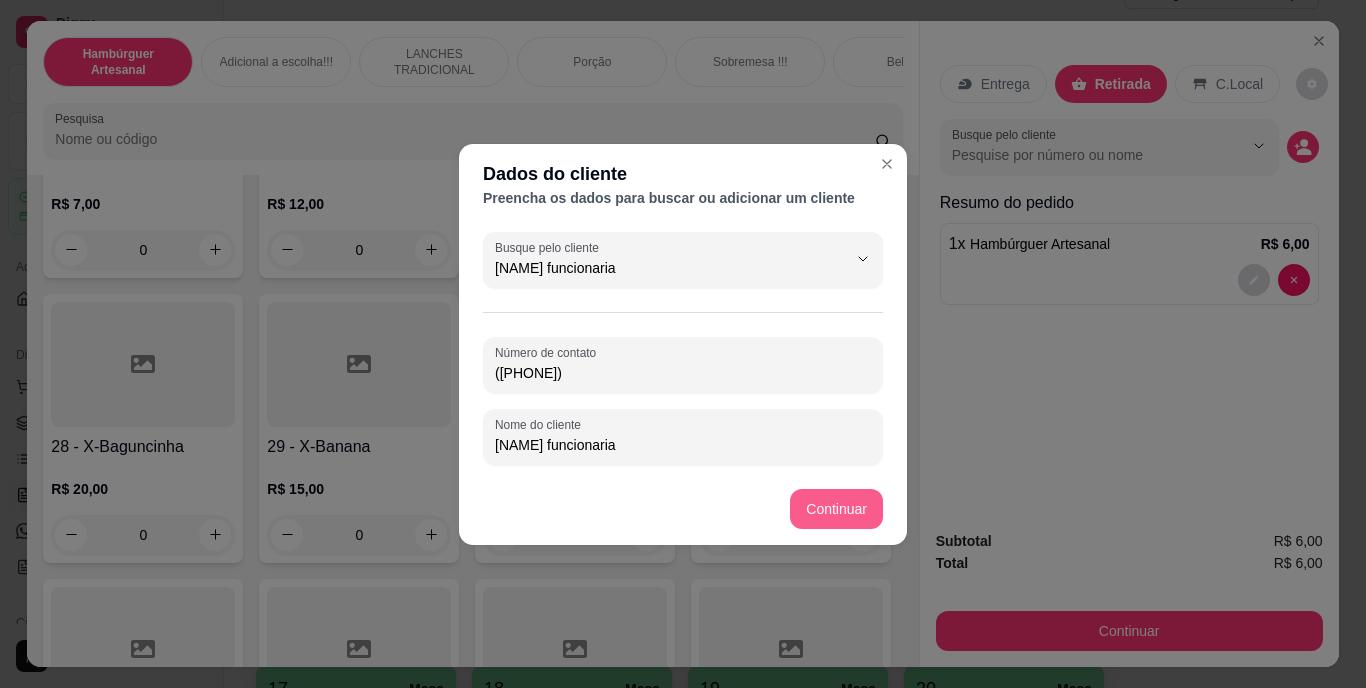 type on "[NAME] funcionaria" 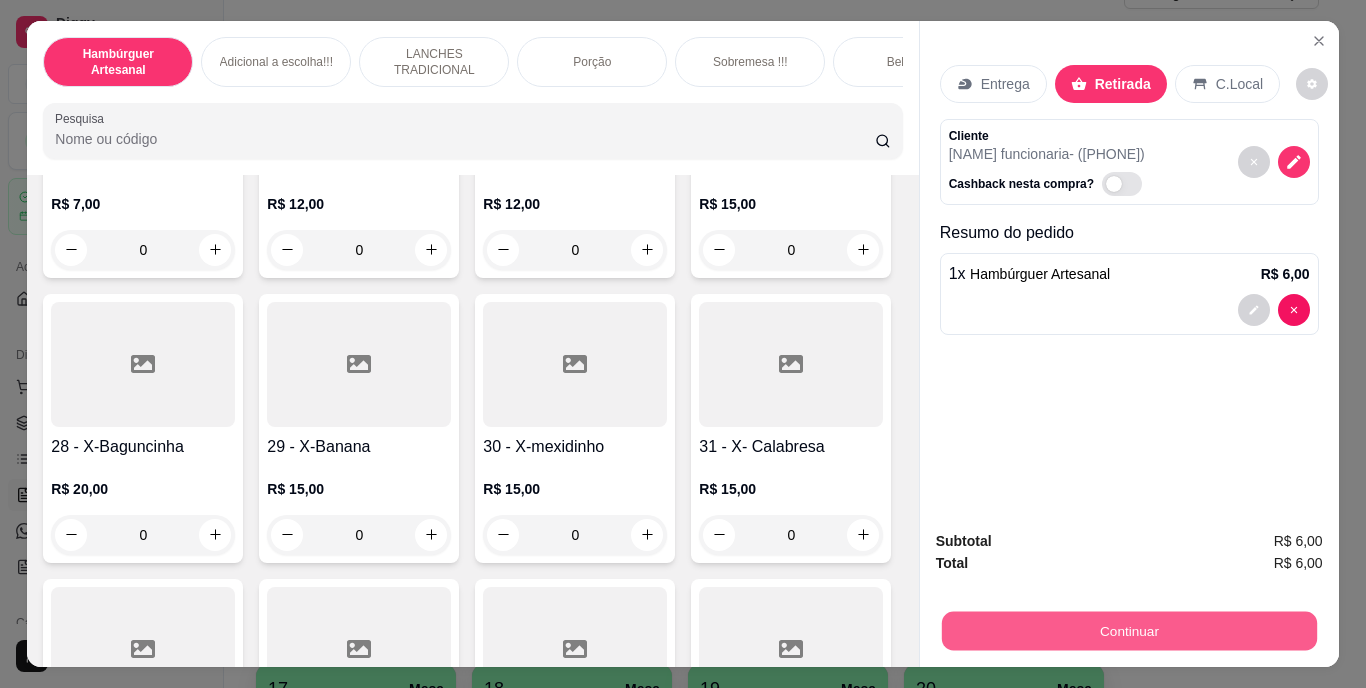 click on "Continuar" at bounding box center [1128, 631] 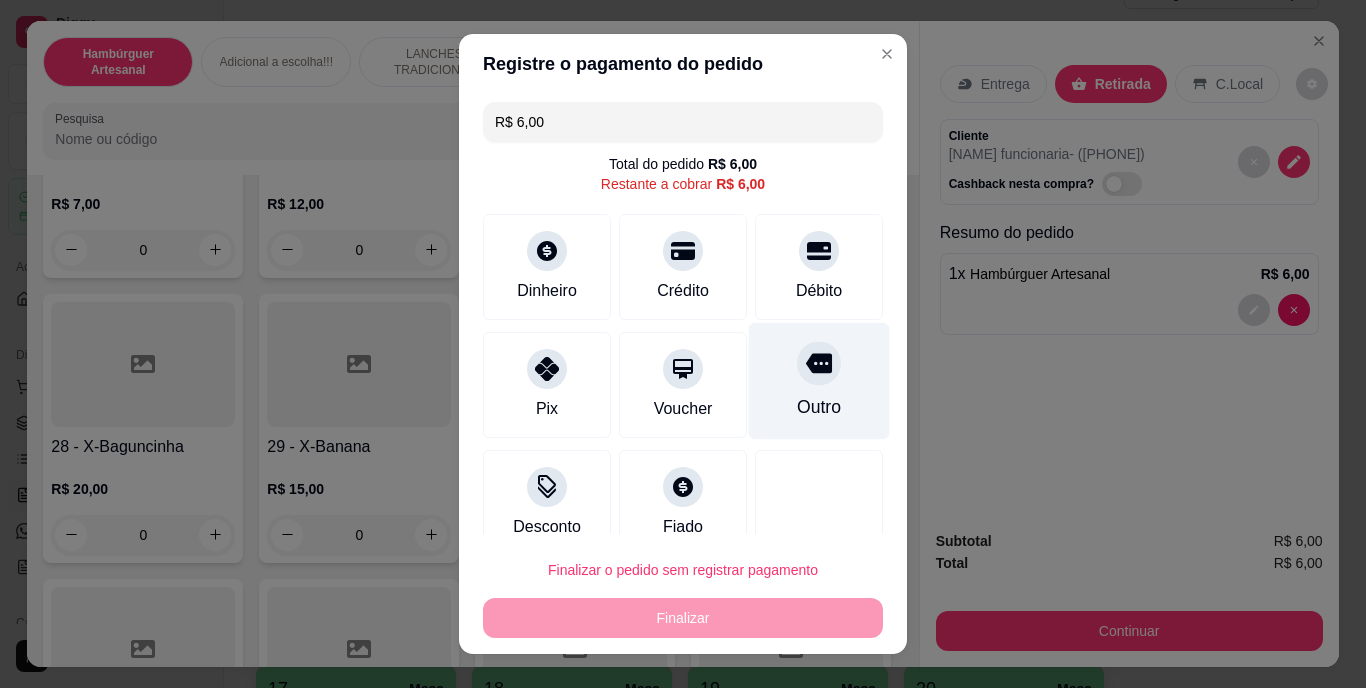 click on "Outro" at bounding box center (819, 408) 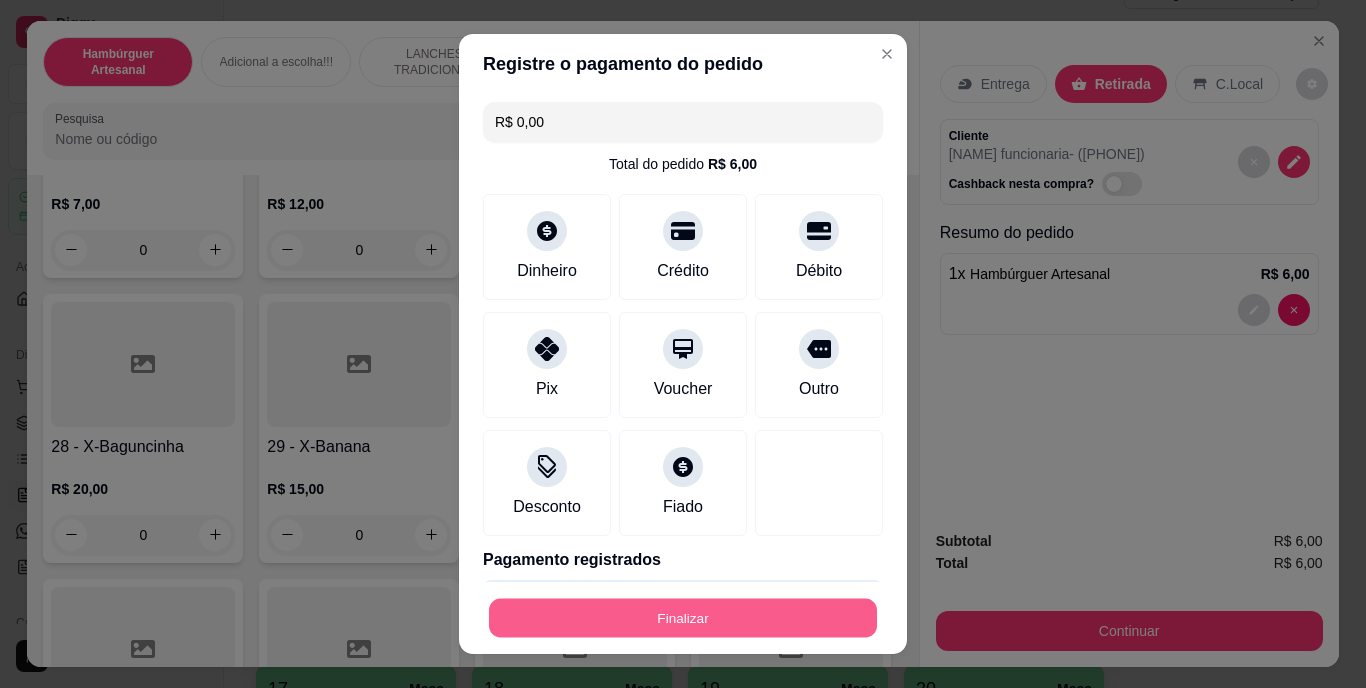 click on "Finalizar" at bounding box center (683, 617) 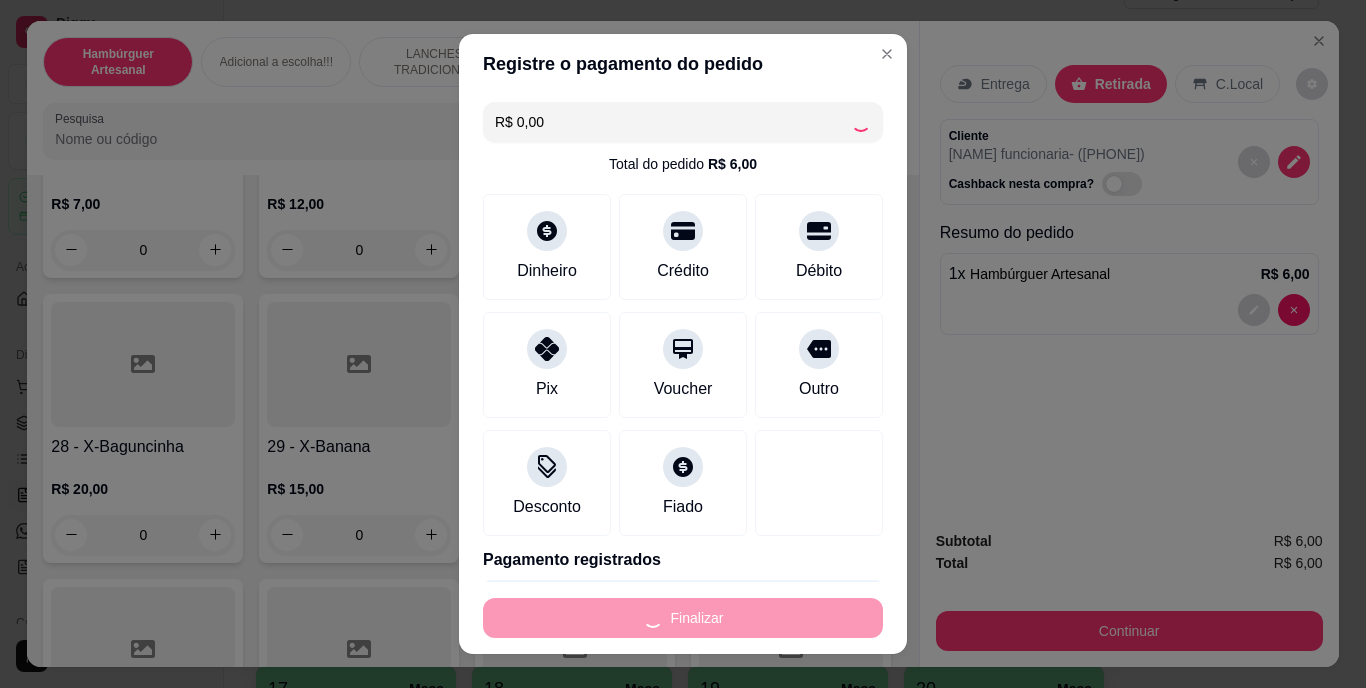 type on "0" 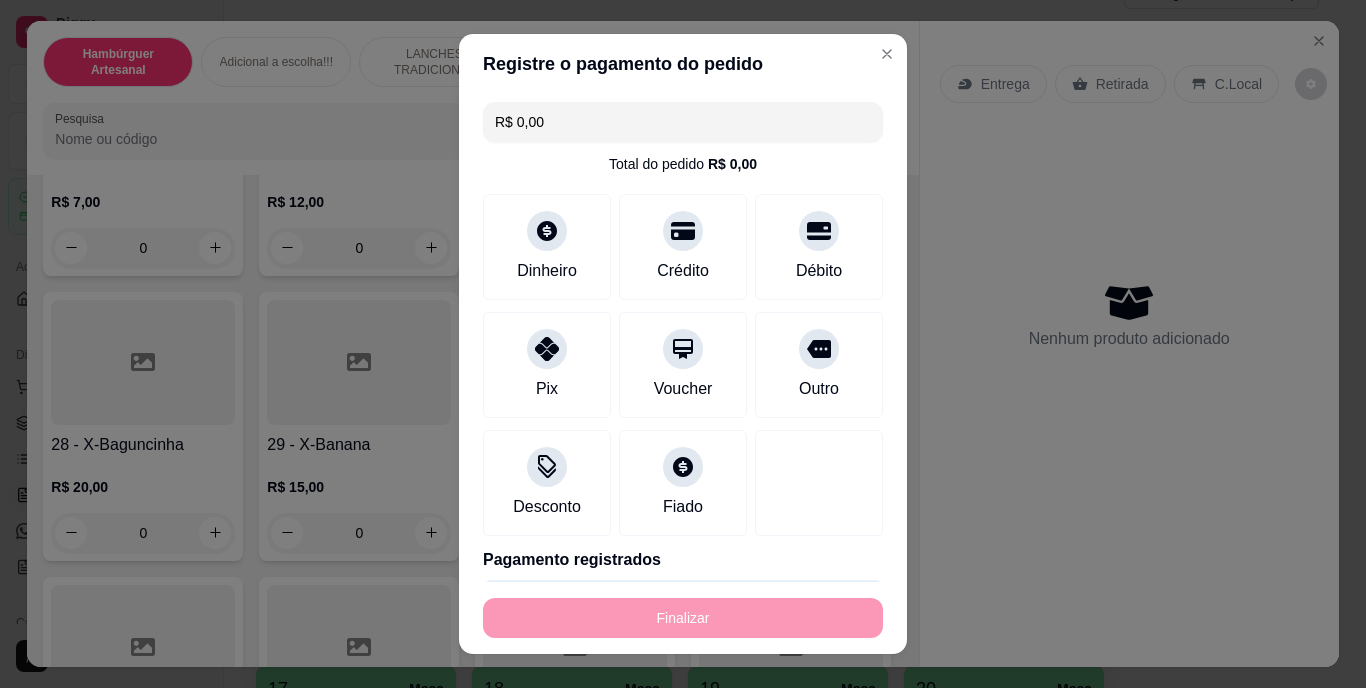 type on "-R$ 6,00" 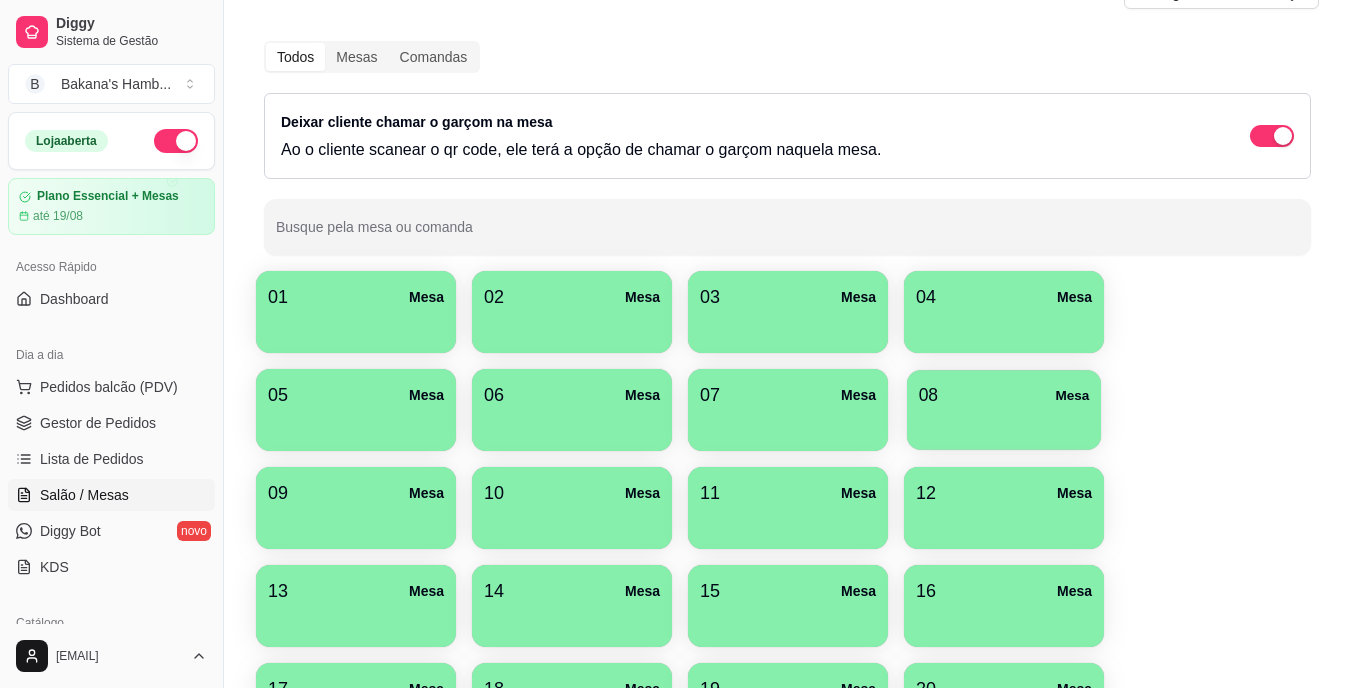 click at bounding box center (1004, 423) 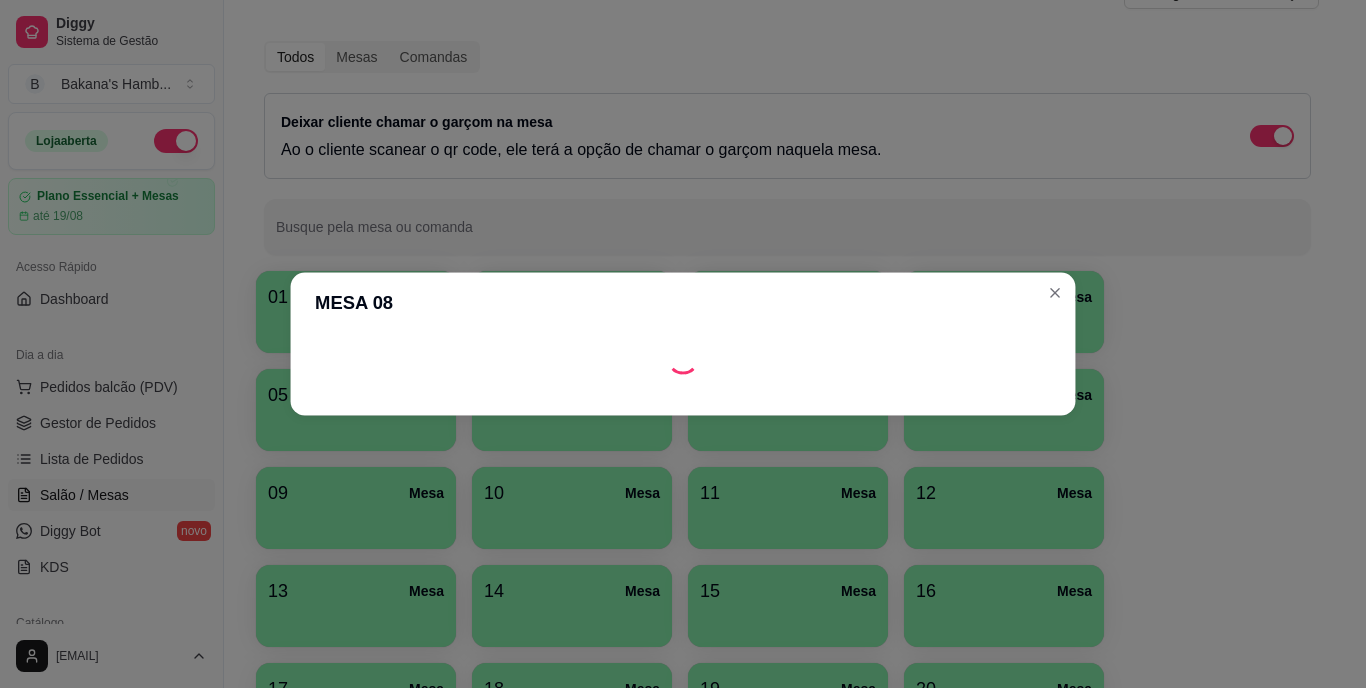 click at bounding box center [683, 399] 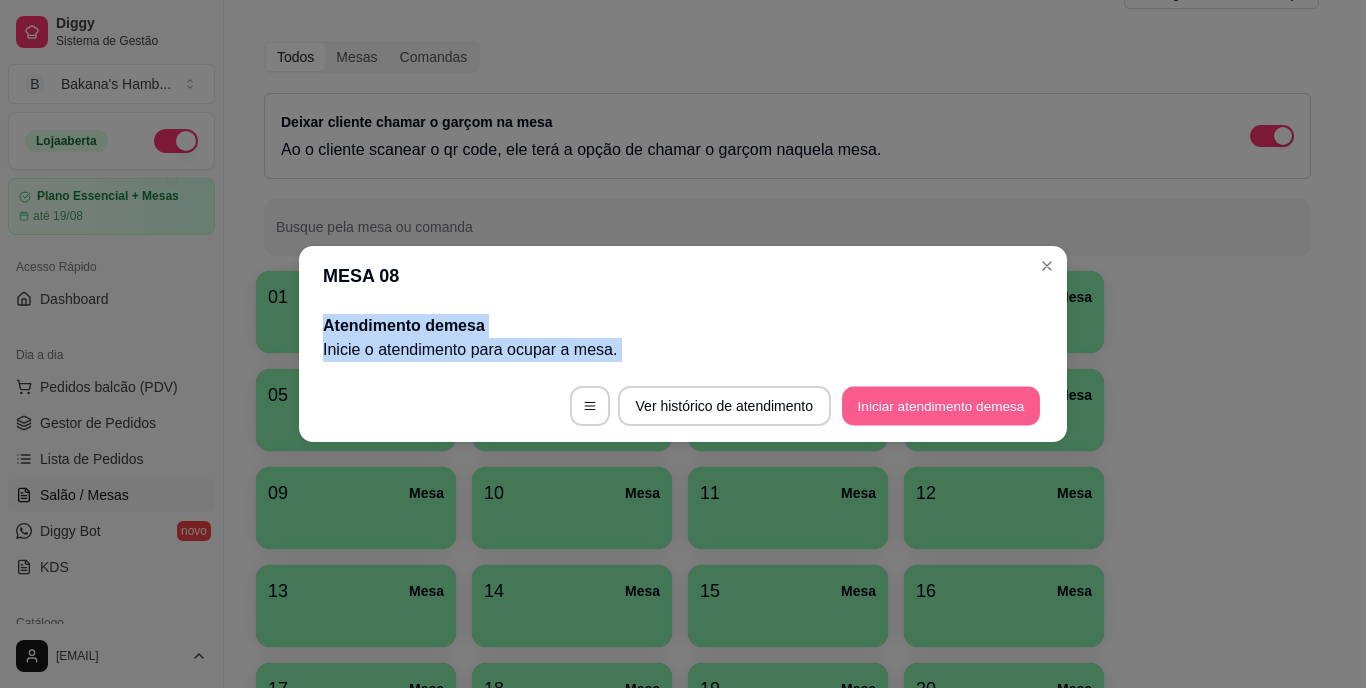 click on "Iniciar atendimento de  mesa" at bounding box center (941, 406) 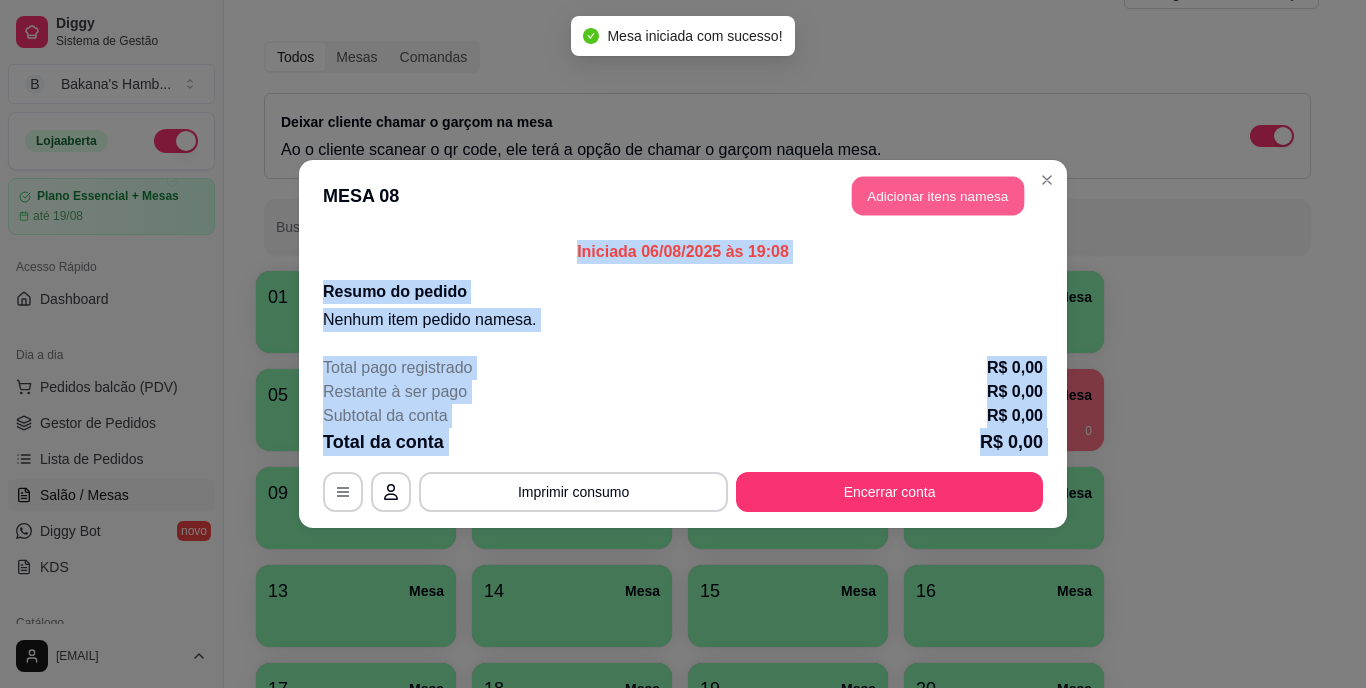 click on "Adicionar itens na  mesa" at bounding box center (938, 196) 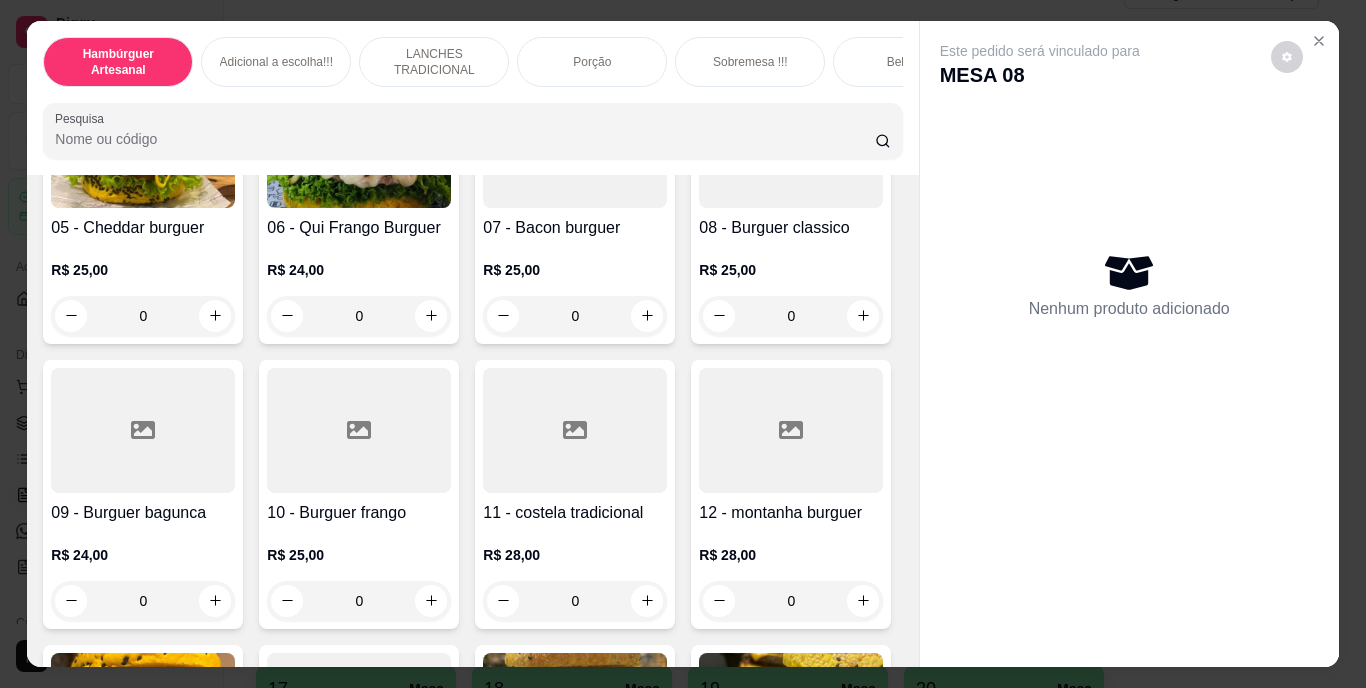 scroll, scrollTop: 536, scrollLeft: 0, axis: vertical 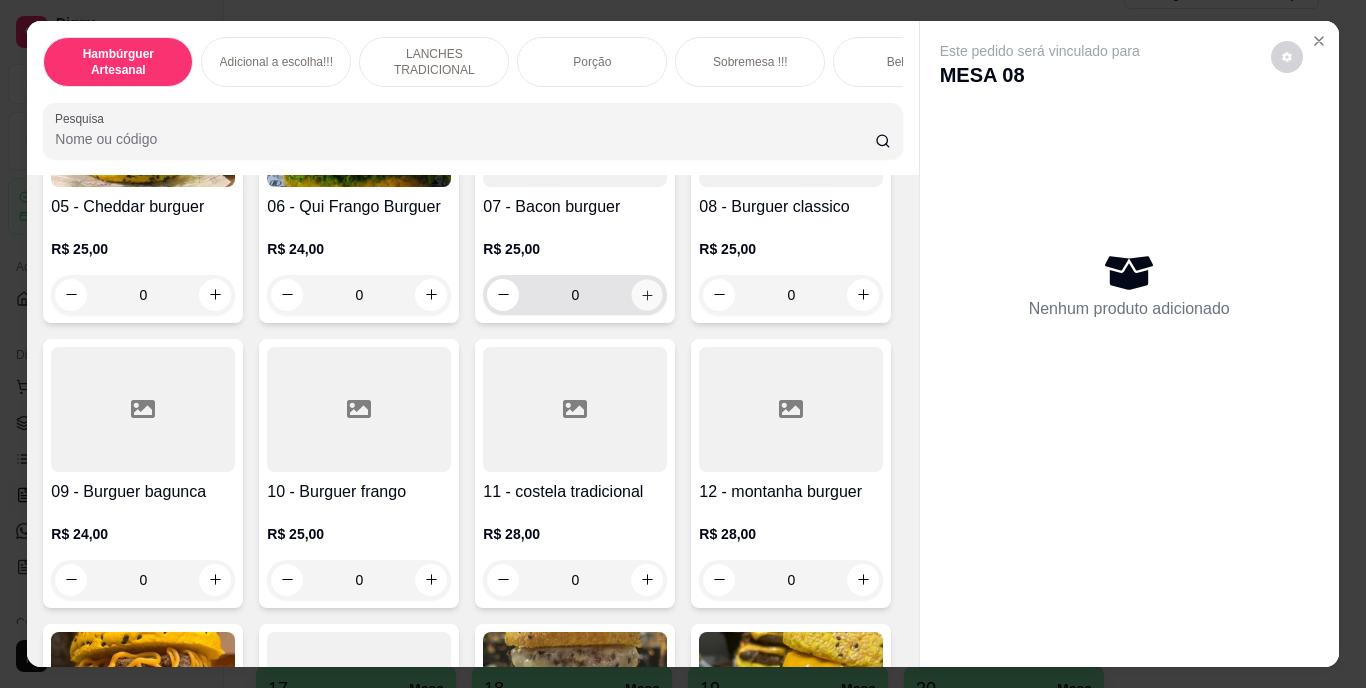click 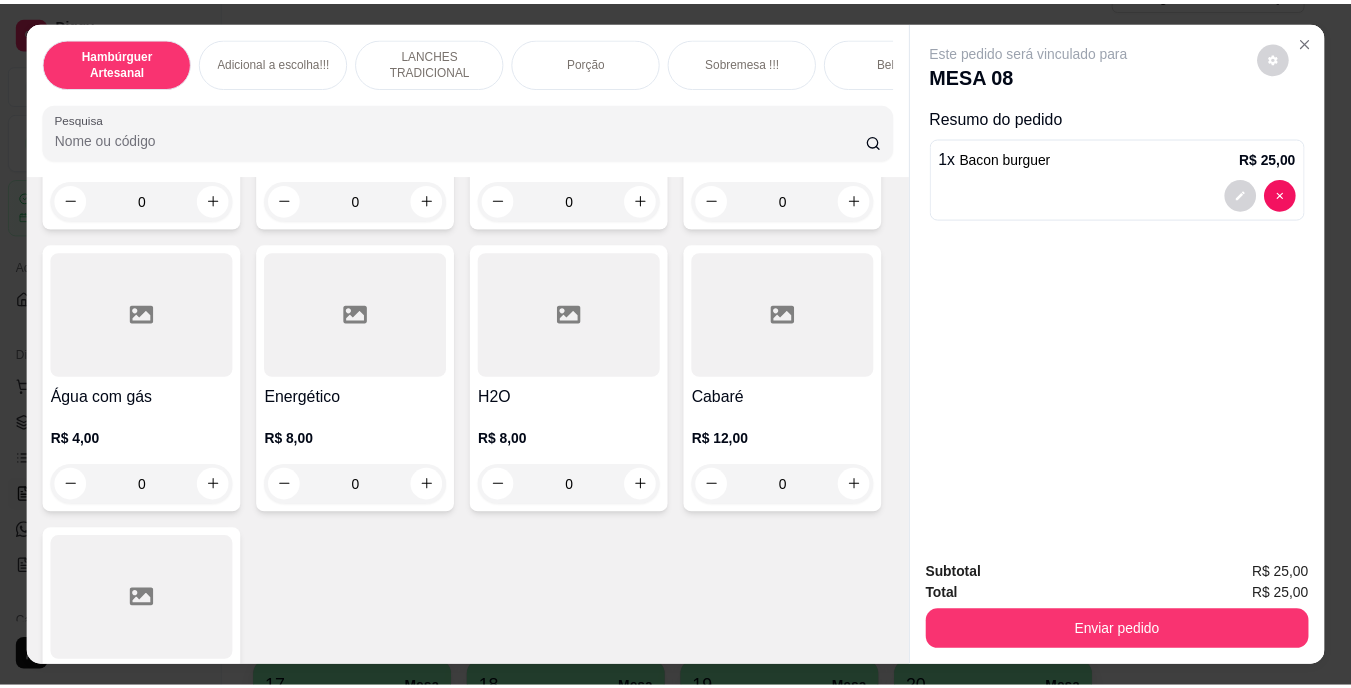 scroll, scrollTop: 5752, scrollLeft: 0, axis: vertical 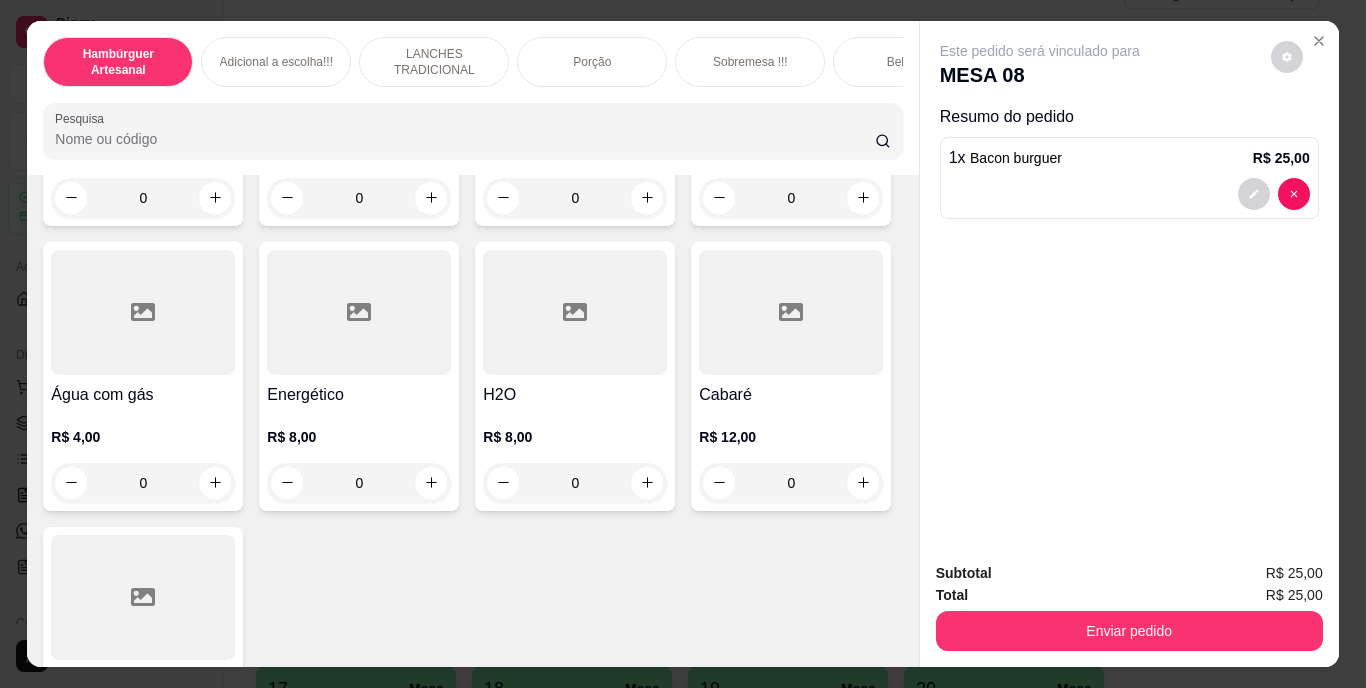 click 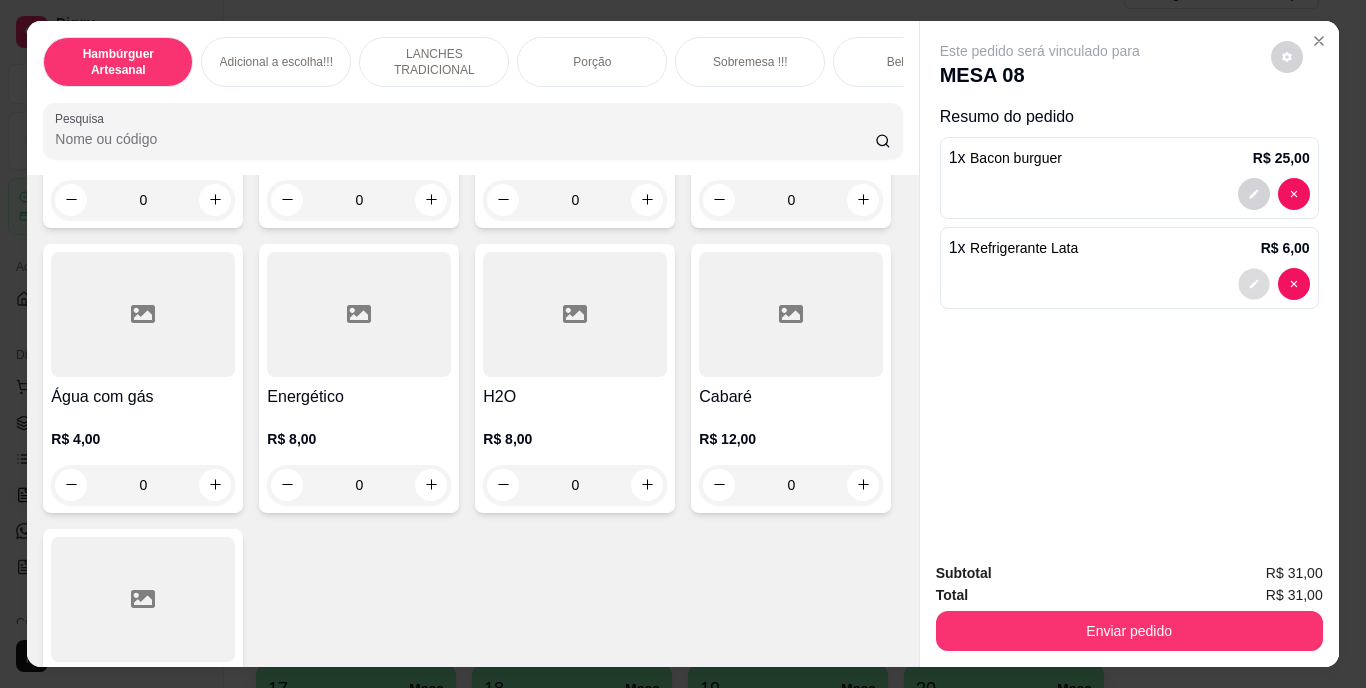 click 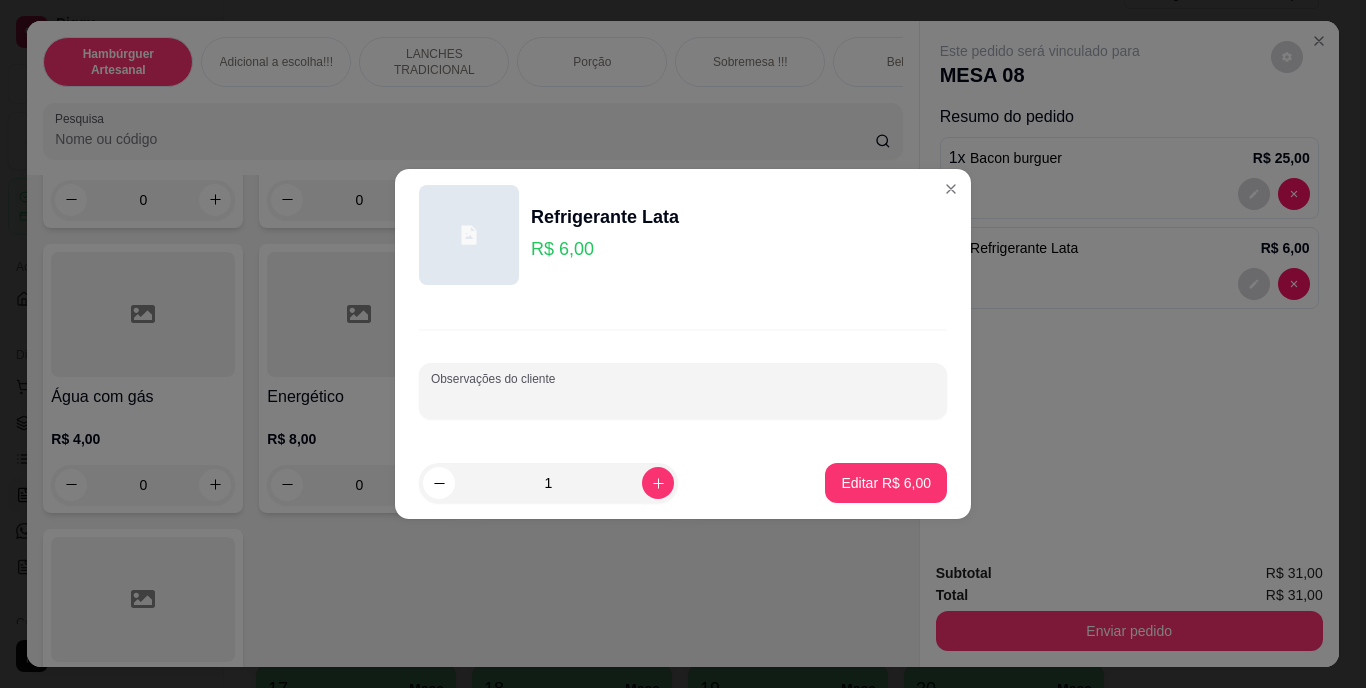 click on "Observações do cliente" at bounding box center [683, 399] 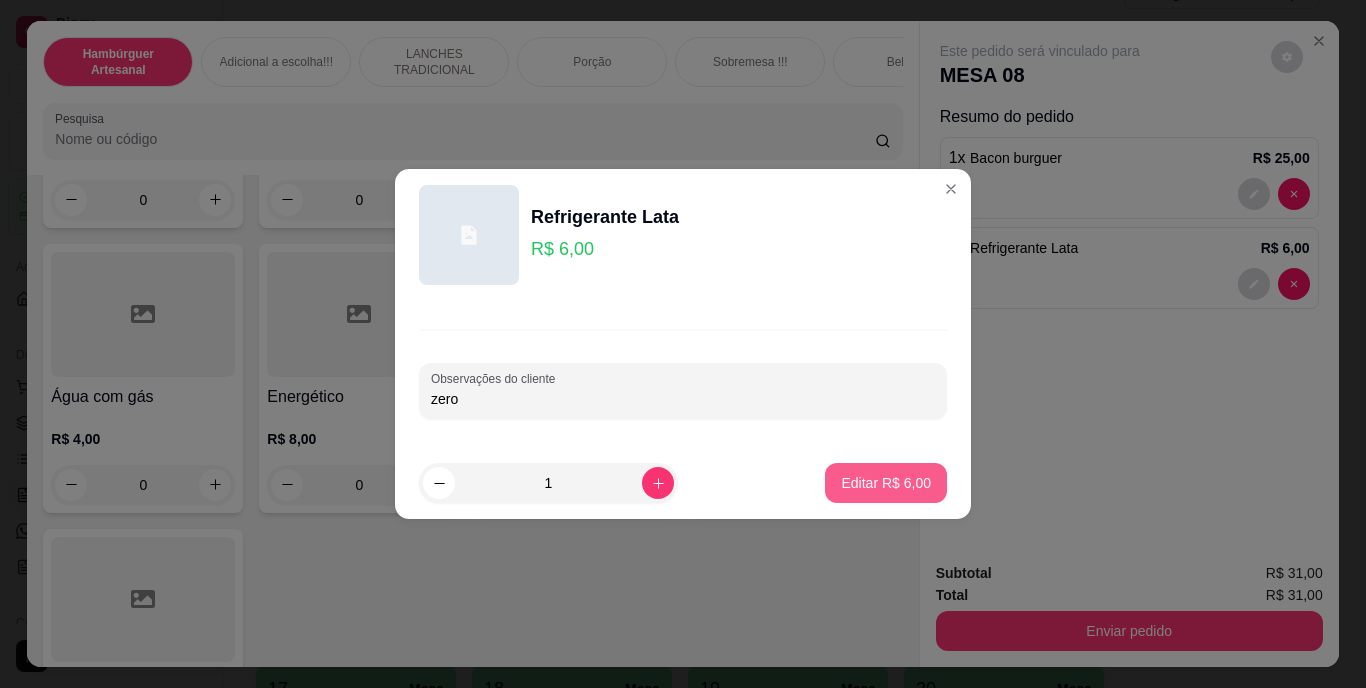 type on "zero" 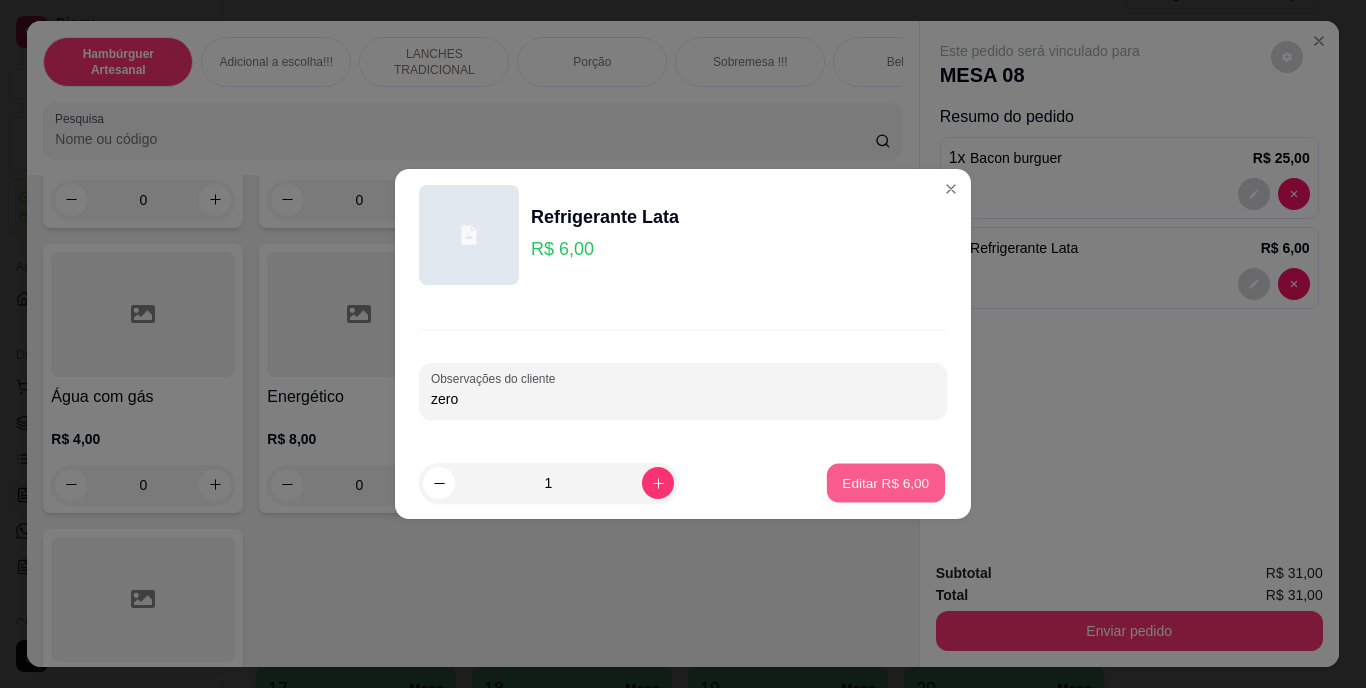 click on "Editar   R$ 6,00" at bounding box center [886, 482] 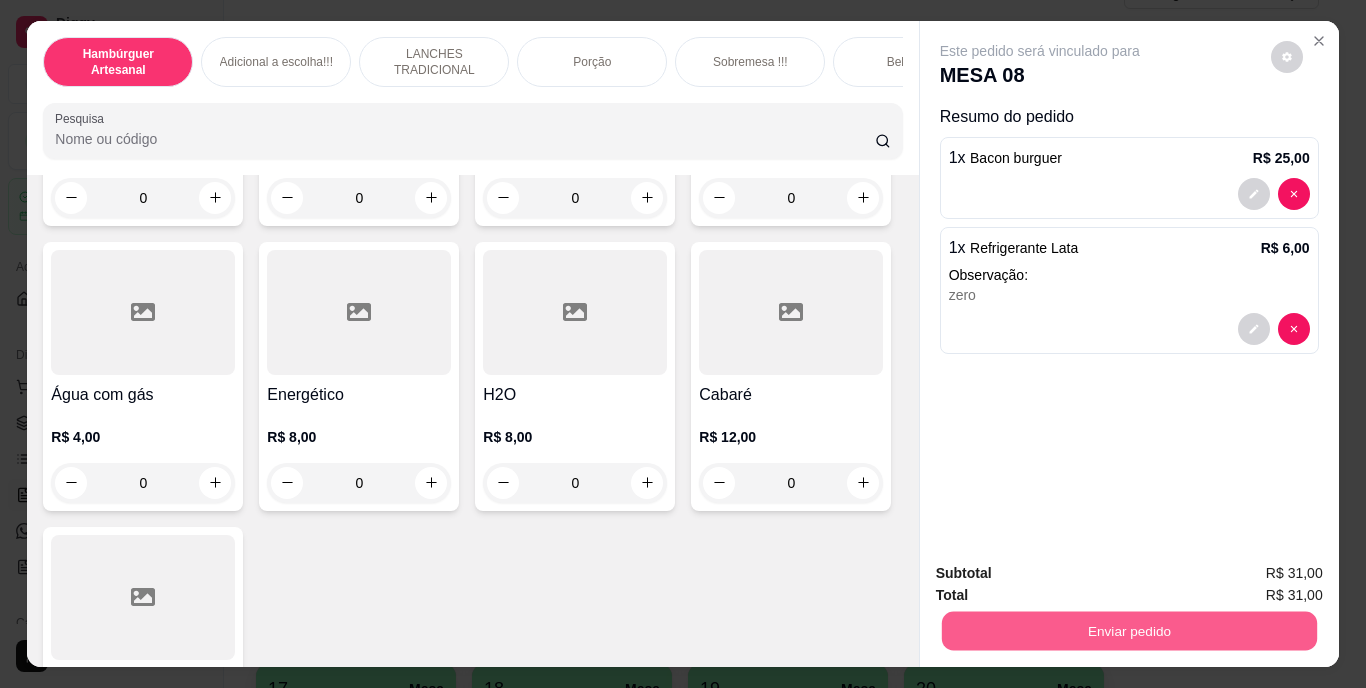 click on "Enviar pedido" at bounding box center (1128, 631) 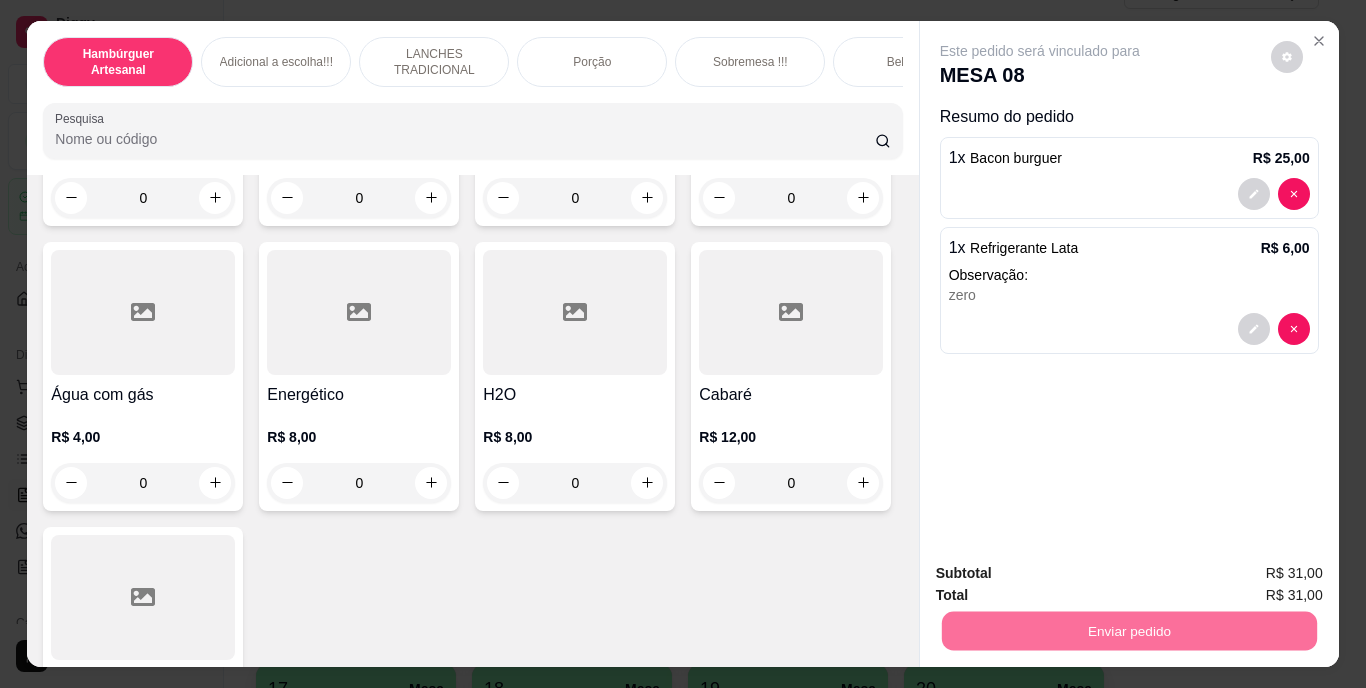 click on "Não registrar e enviar pedido" at bounding box center (1063, 574) 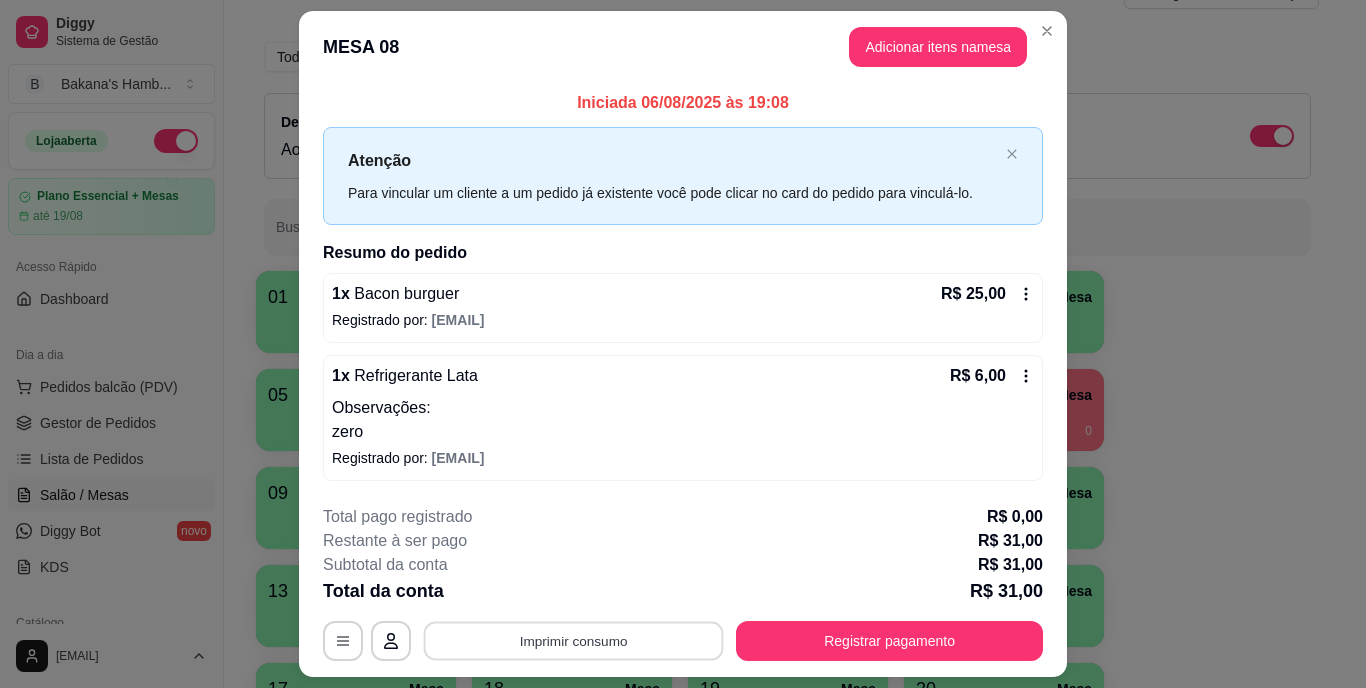 click on "Imprimir consumo" at bounding box center [574, 640] 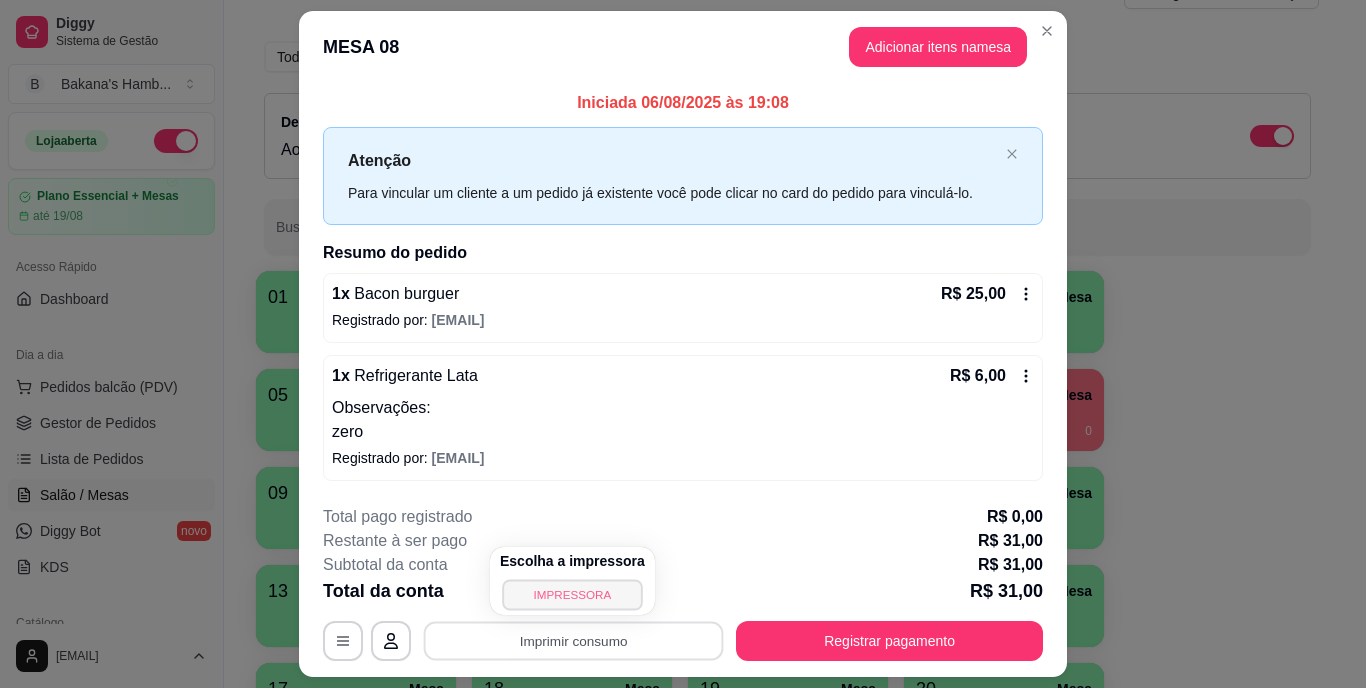 click on "IMPRESSORA" at bounding box center [572, 594] 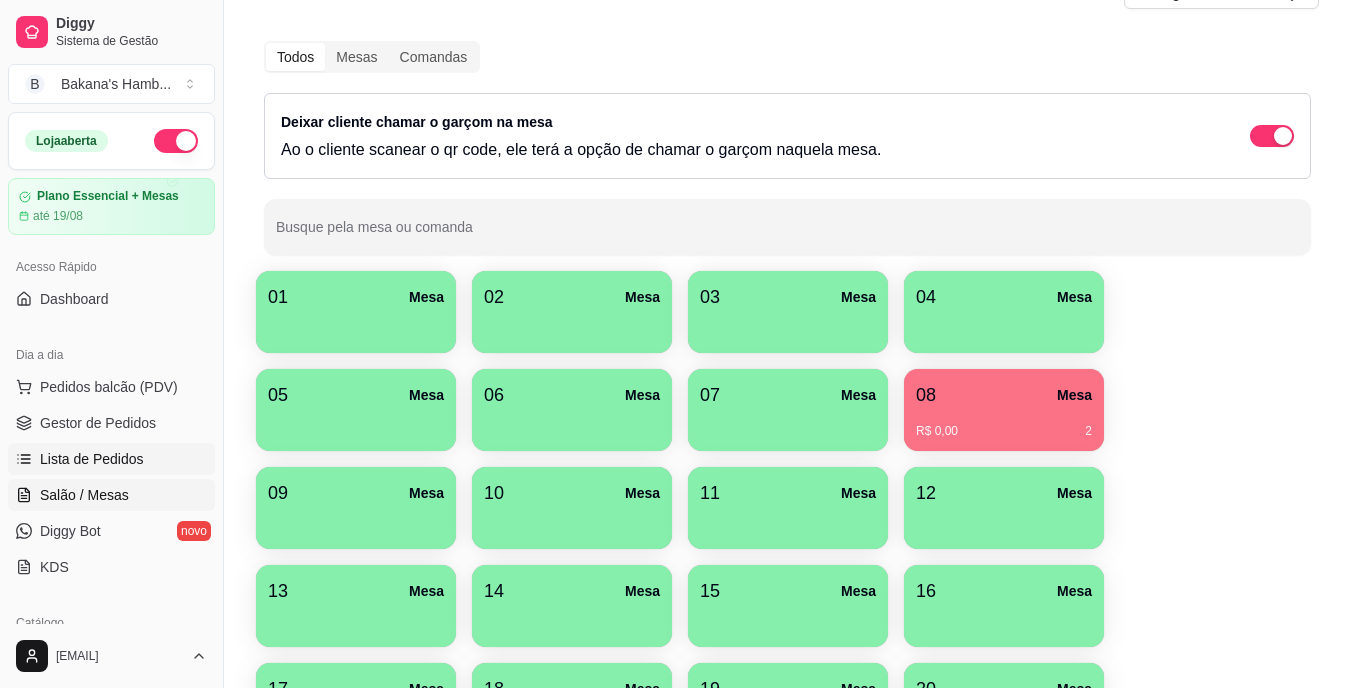 click on "Lista de Pedidos" at bounding box center (92, 459) 